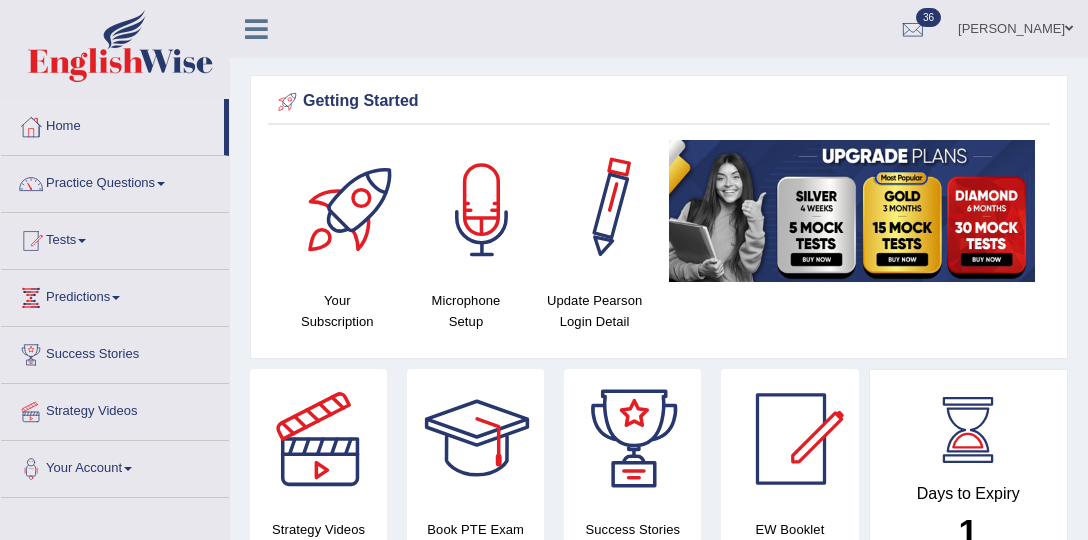 scroll, scrollTop: 0, scrollLeft: 0, axis: both 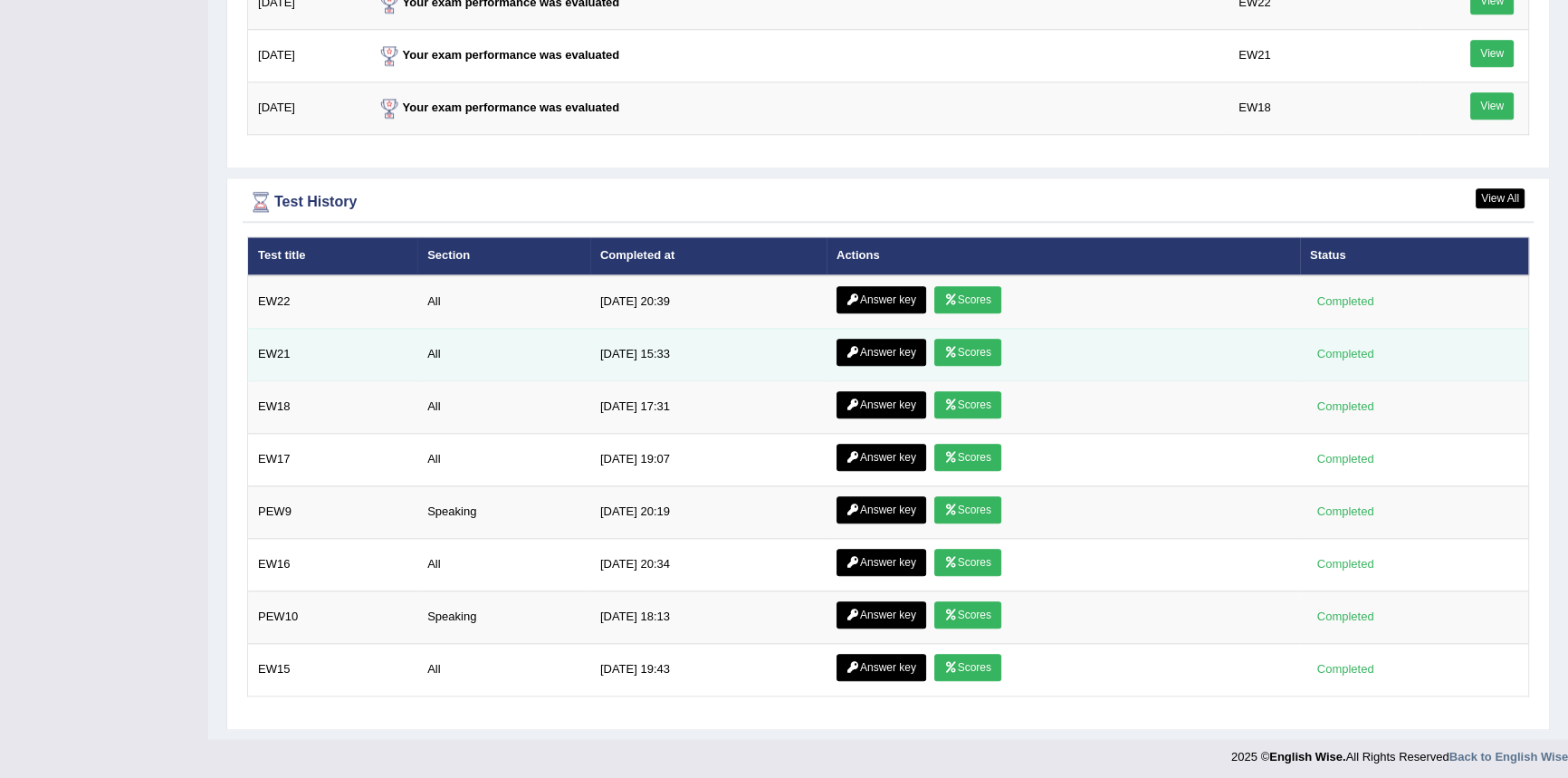 click on "Scores" at bounding box center (968, 352) 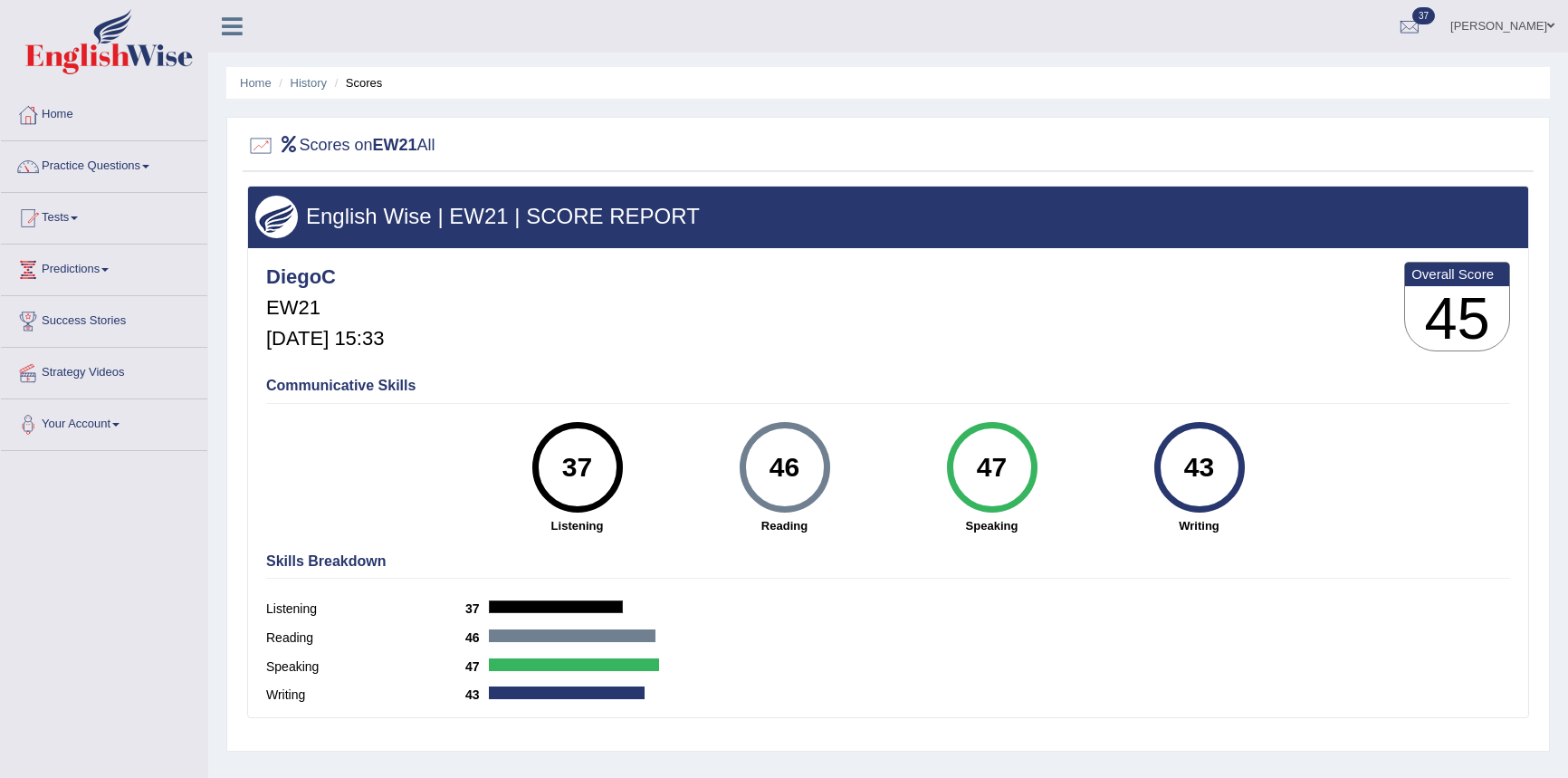 scroll, scrollTop: 0, scrollLeft: 0, axis: both 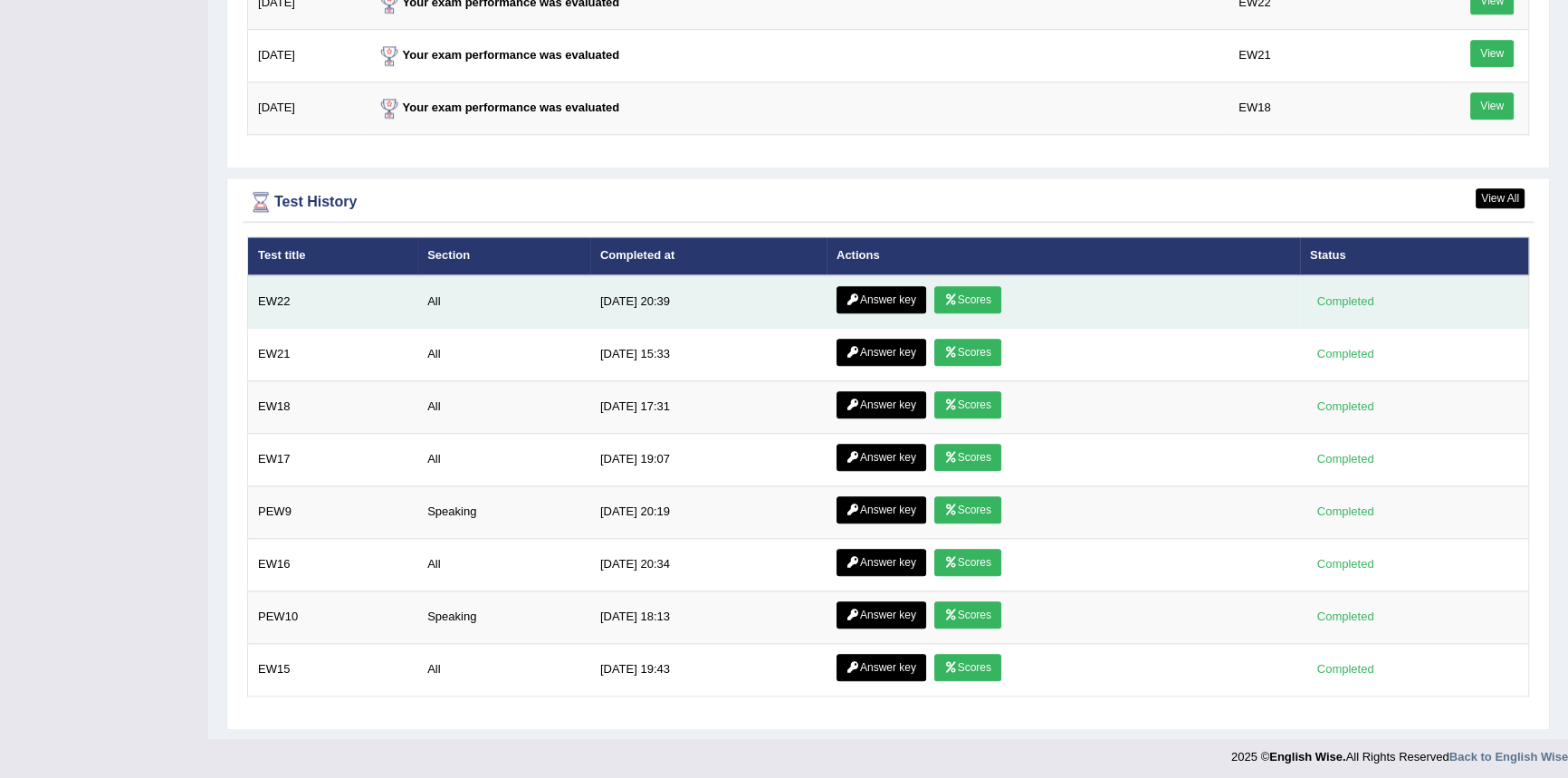 click on "Scores" at bounding box center (968, 300) 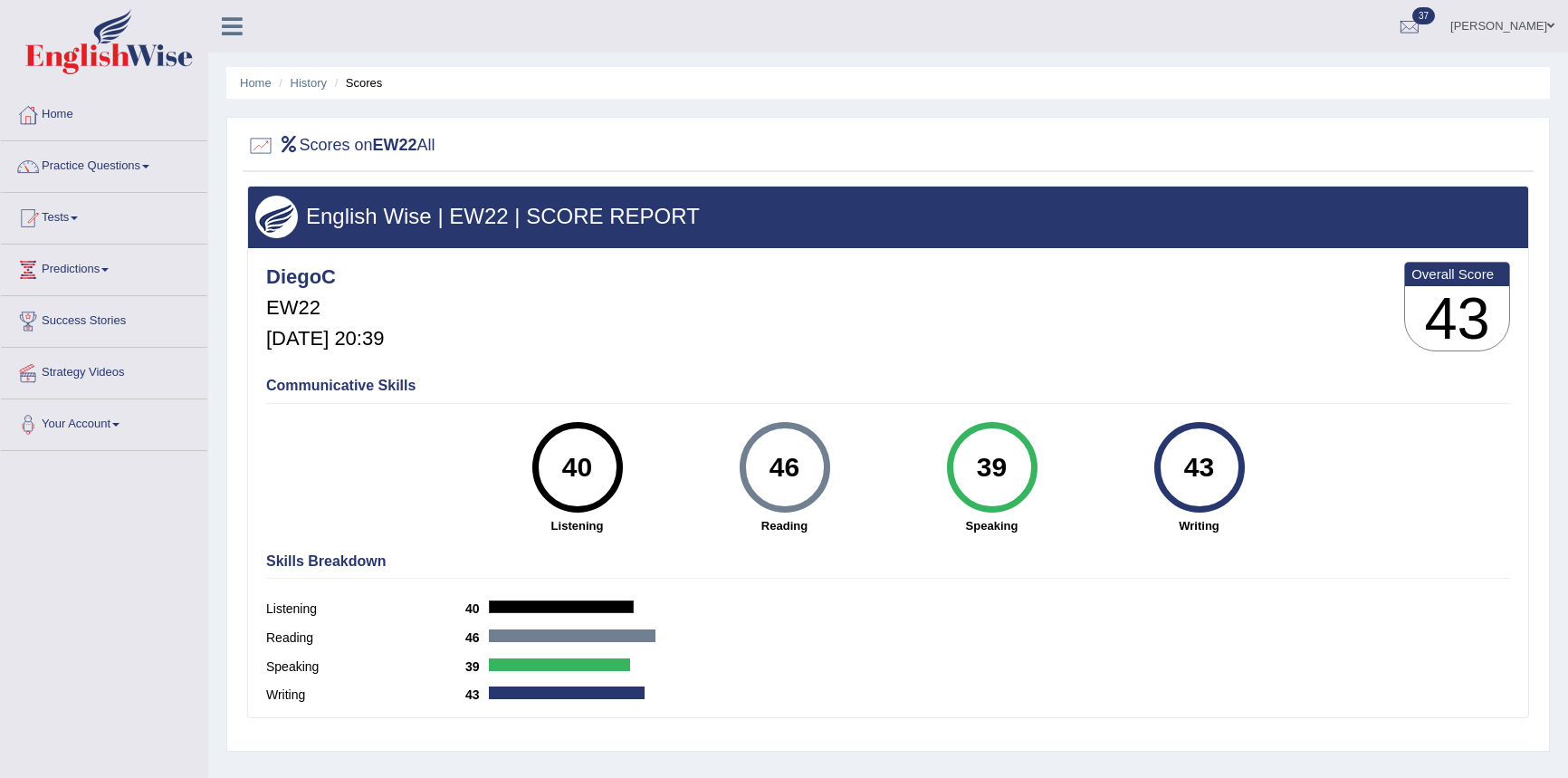 scroll, scrollTop: 0, scrollLeft: 0, axis: both 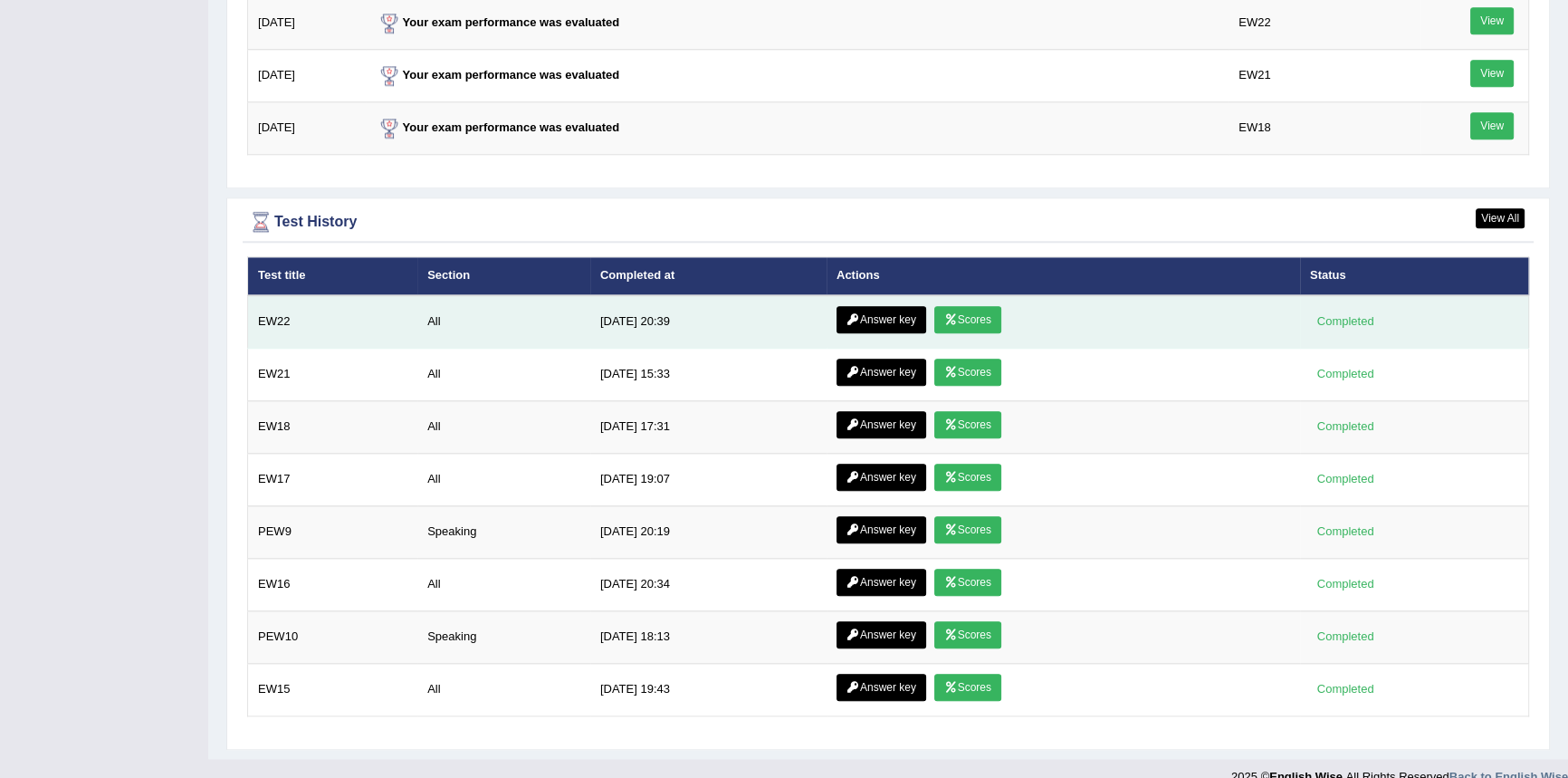 click on "Answer key" at bounding box center (881, 320) 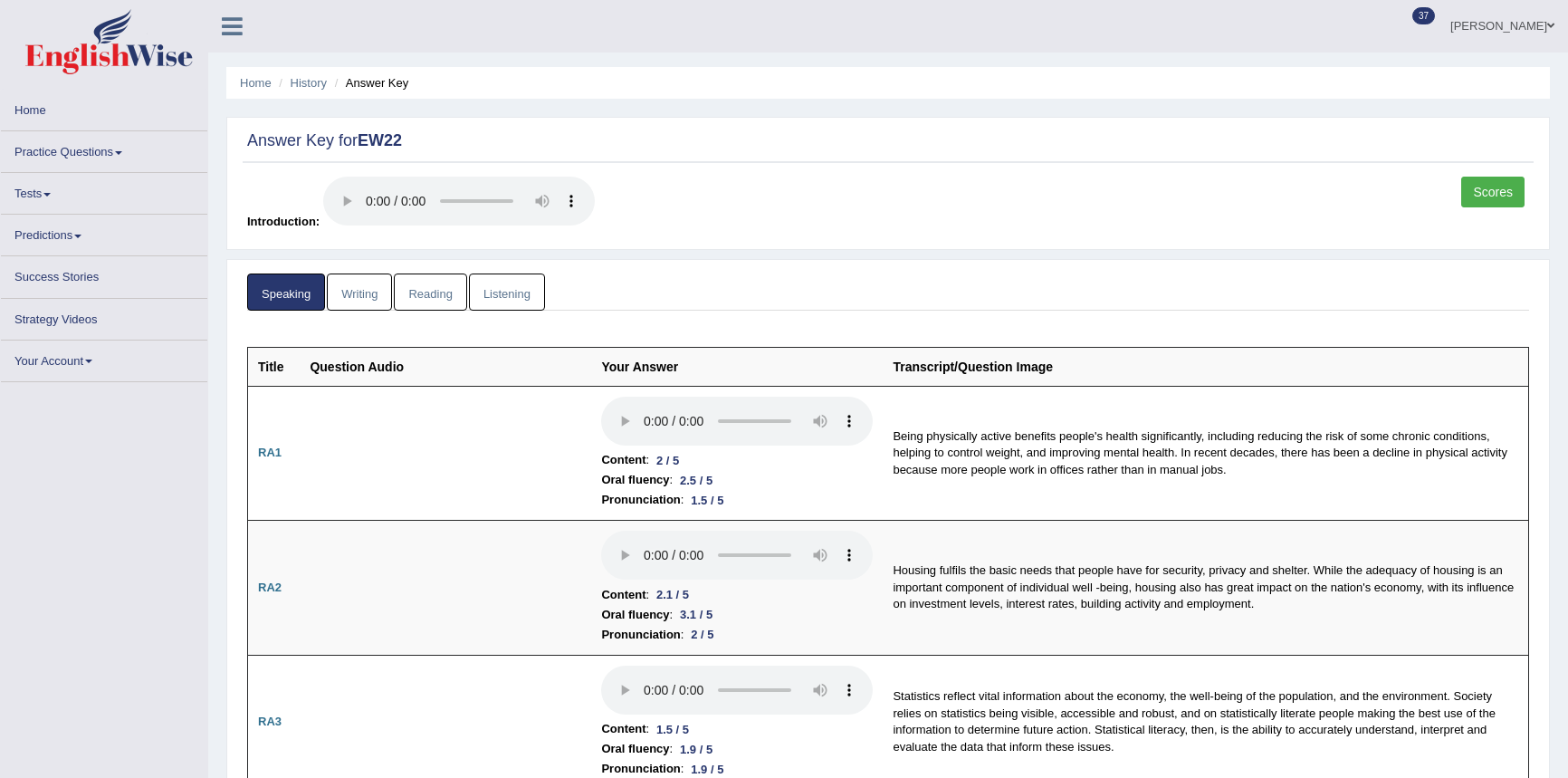 scroll, scrollTop: 0, scrollLeft: 0, axis: both 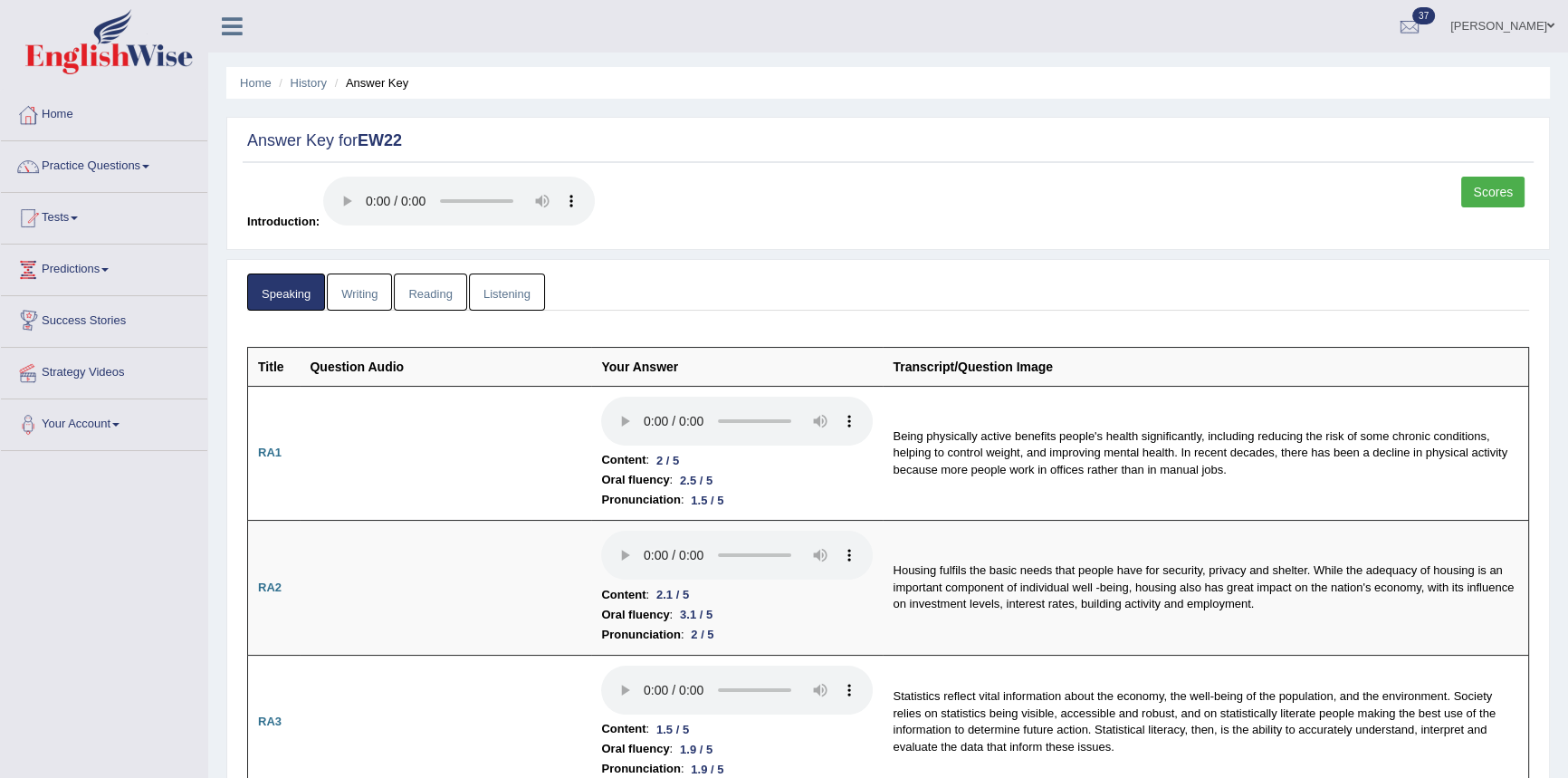 click on "Writing" at bounding box center [359, 292] 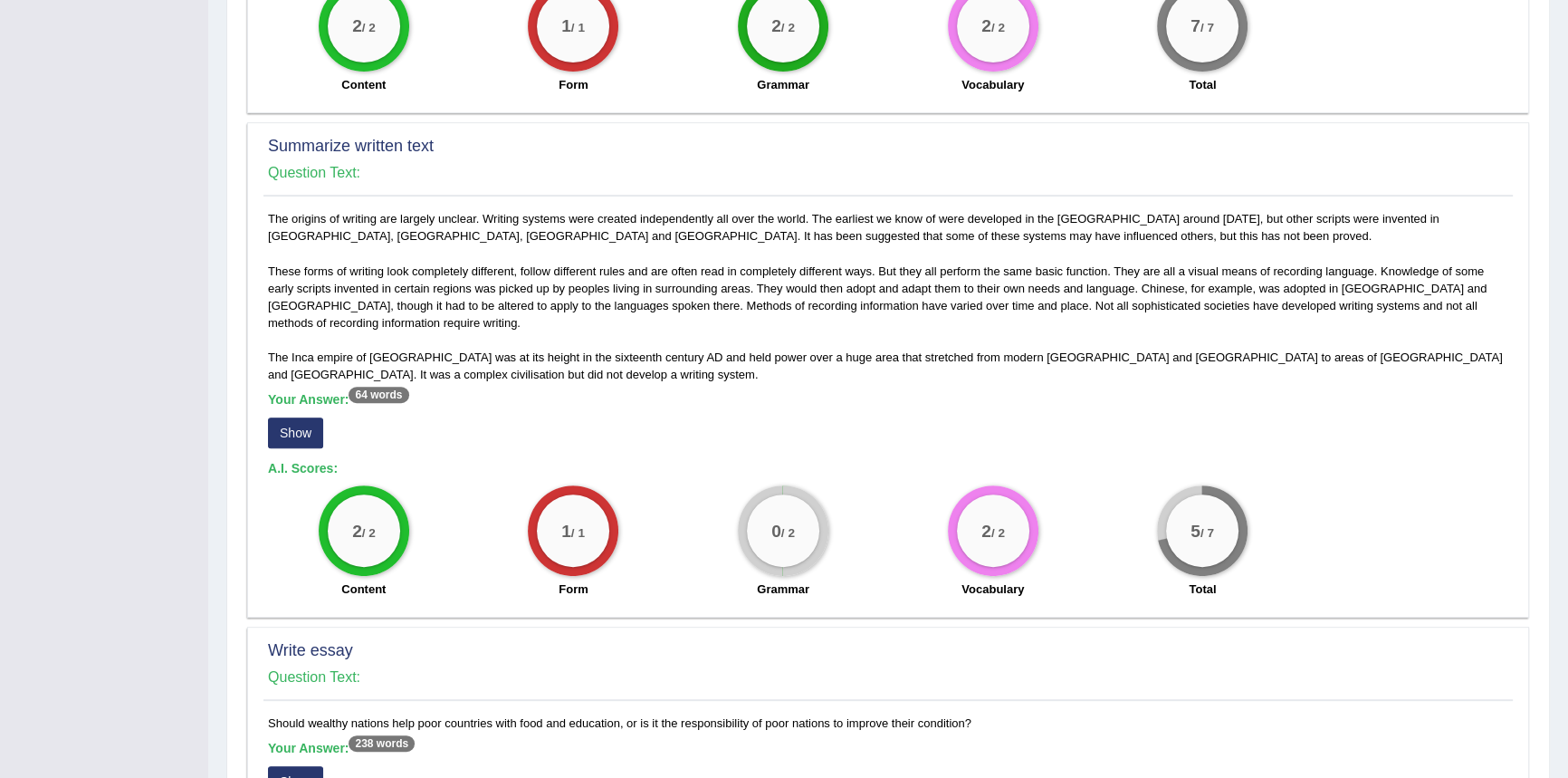 scroll, scrollTop: 823, scrollLeft: 0, axis: vertical 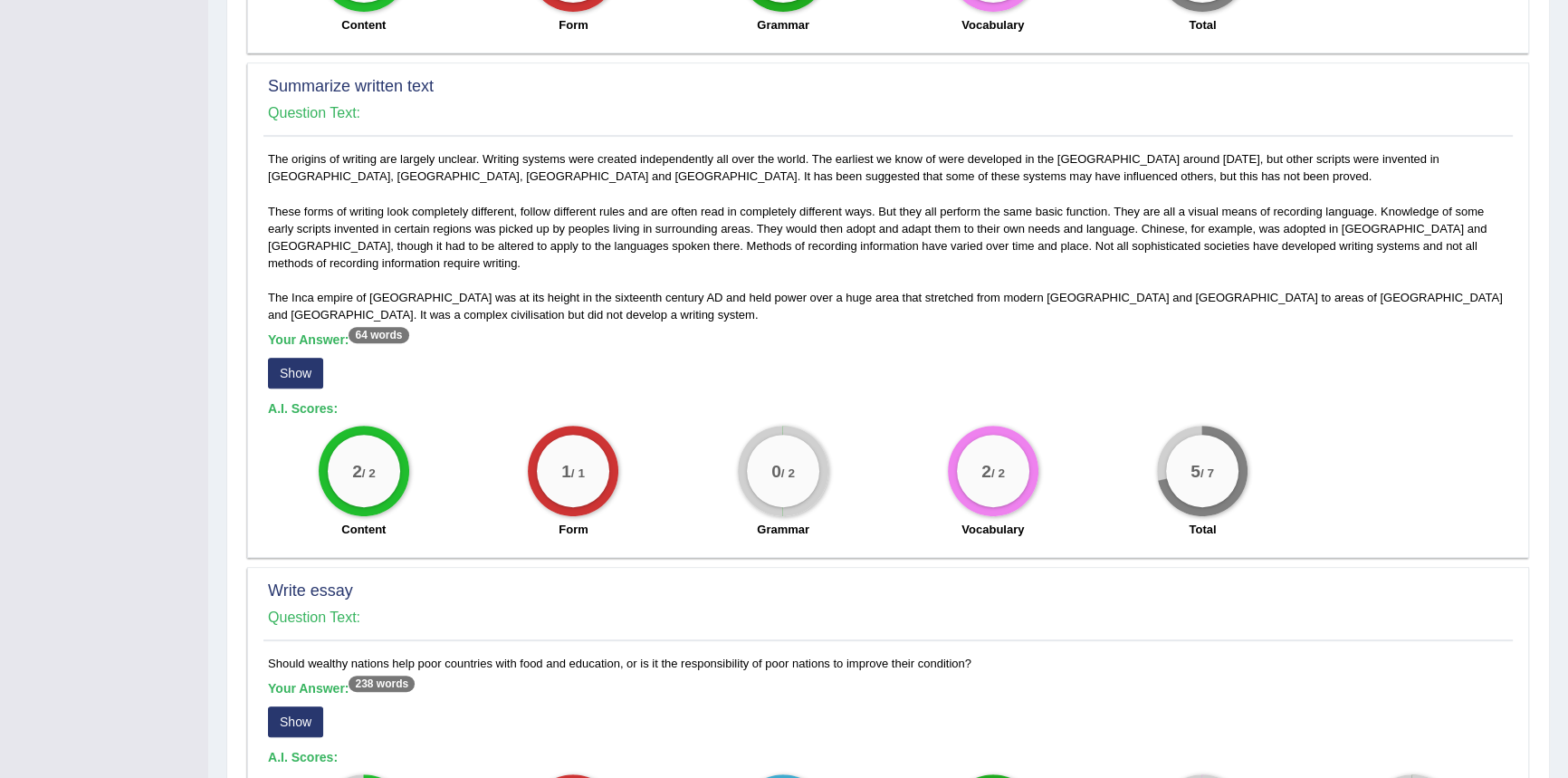 click on "Show" at bounding box center [295, 373] 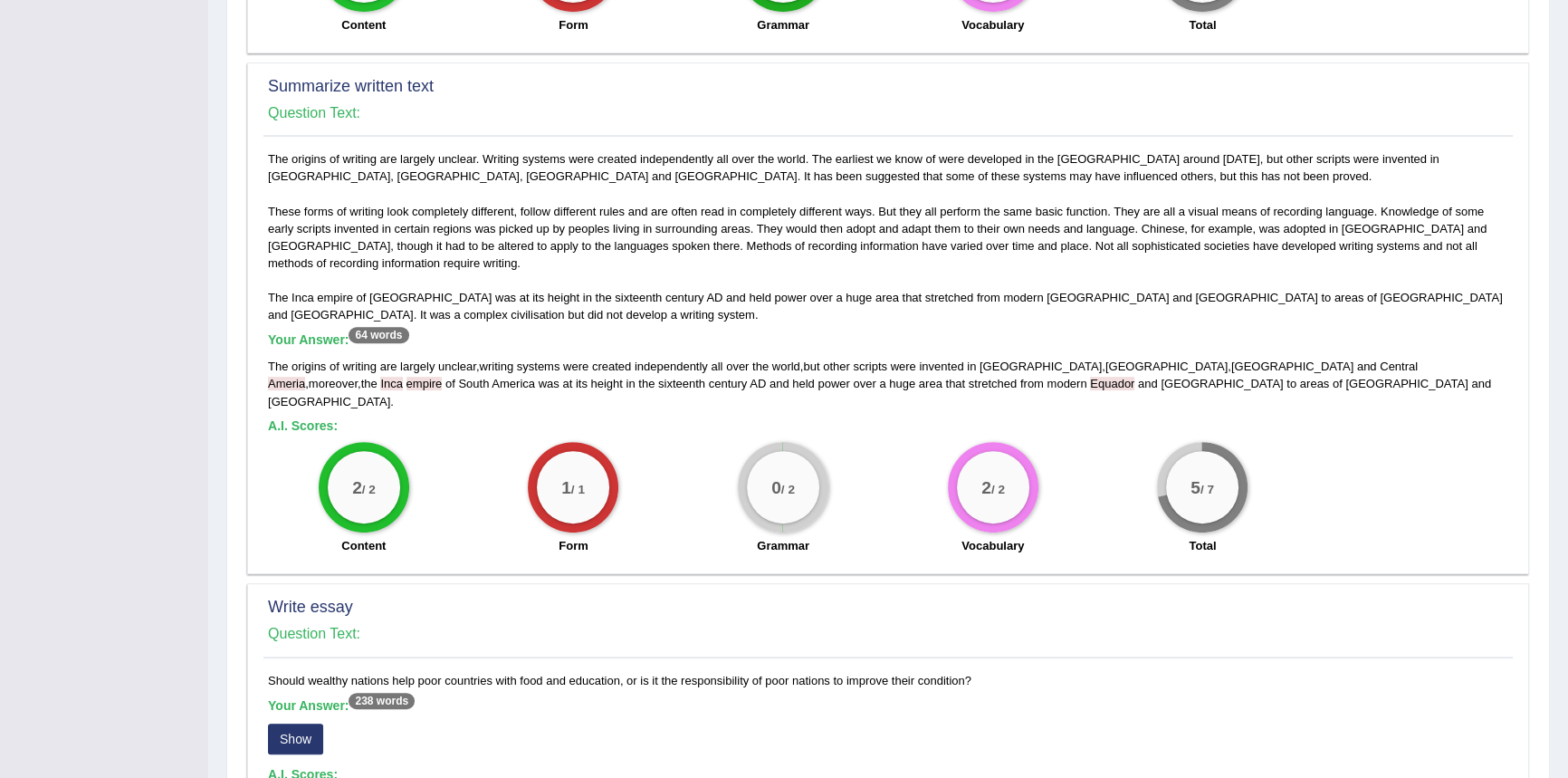 click on "The origins of writing are largely unclear. Writing systems were created independently all over the world. The earliest we know of were developed in the Middle East around 5,000 years ago, but other scripts were invented in India, Egypt, China and Central America. It has been suggested that some of these systems may have influenced others, but this has not been proved. The Inca empire of South America was at its height in the sixteenth century AD and held power over a huge area that stretched from modern Equador and Peru to areas of Bolivia and Chile. It was a complex civilisation but did not develop a writing system.										 Your Answer:  64 words The   origins   of   writing   are   largely   unclear ,  writing   systems   were   created   independently   all   over   the   world ,  but   other   scripts   were   invented   in   India ,  Egypt ,  China   and   Central   Ameria ,  moreover ,  the   Inca   empire   of   South   America   was   at   its   height   in   the   sixteenth   century" at bounding box center (888, 357) 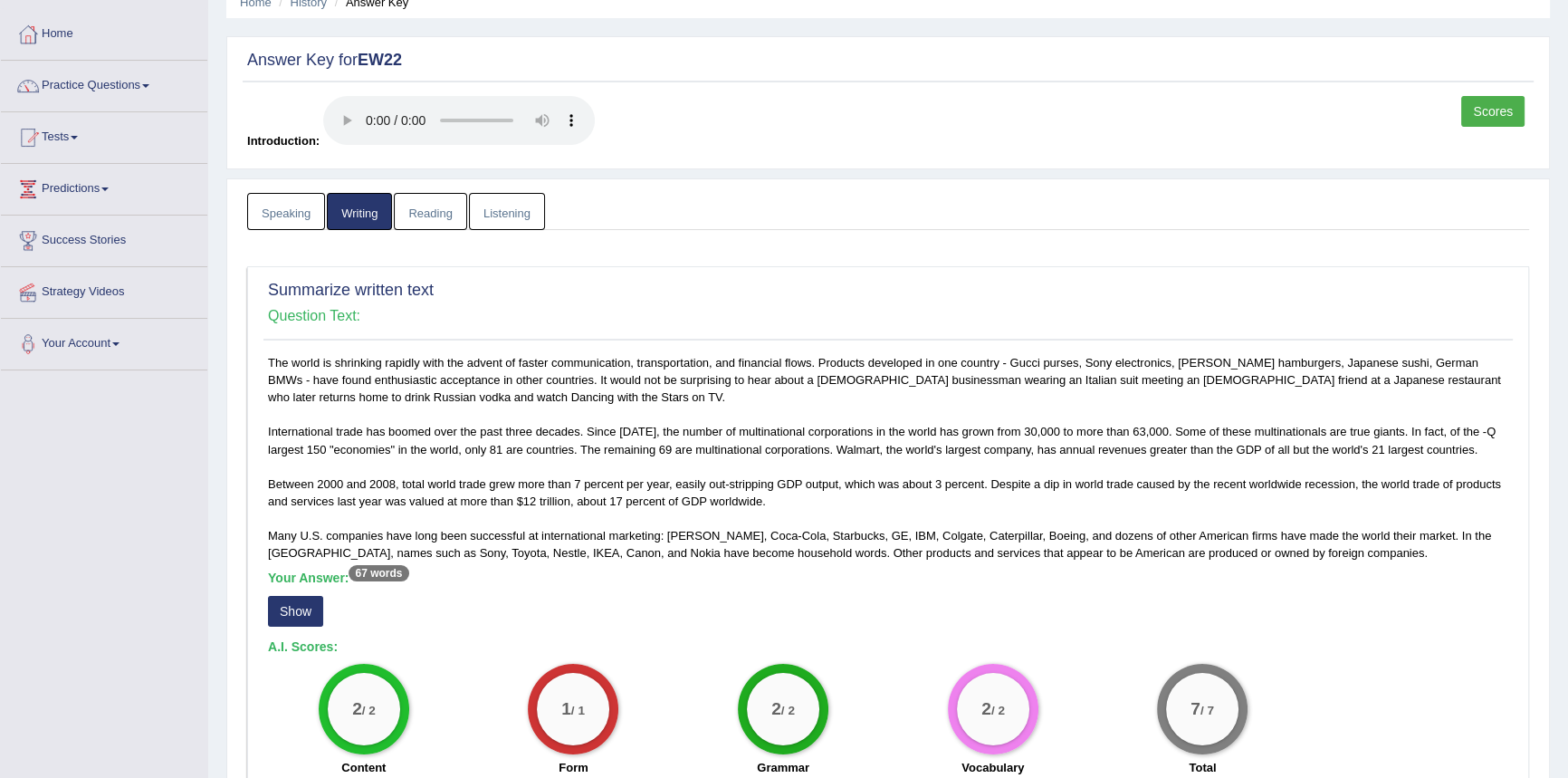 scroll, scrollTop: 0, scrollLeft: 0, axis: both 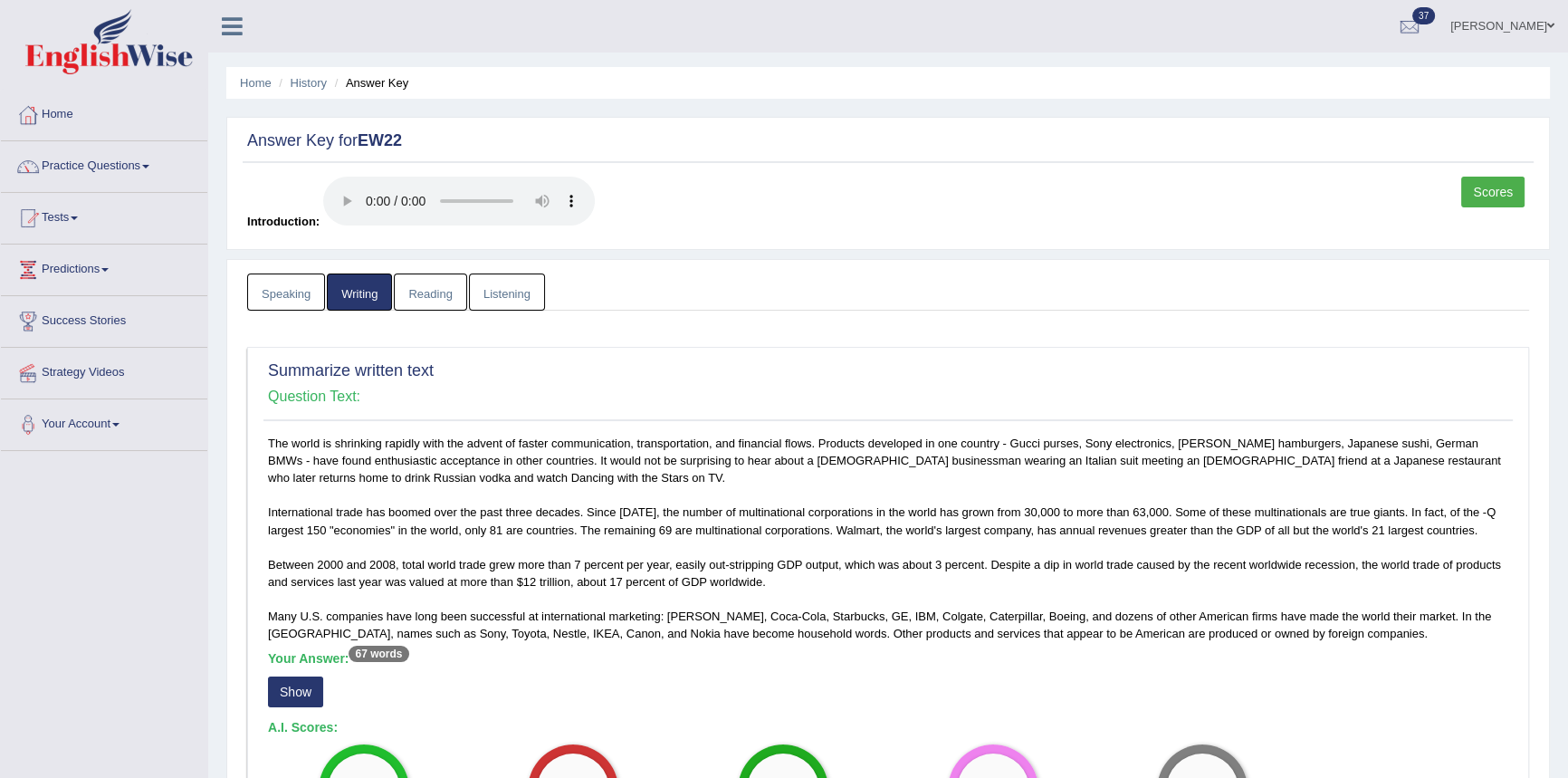 click on "Reading" at bounding box center (430, 292) 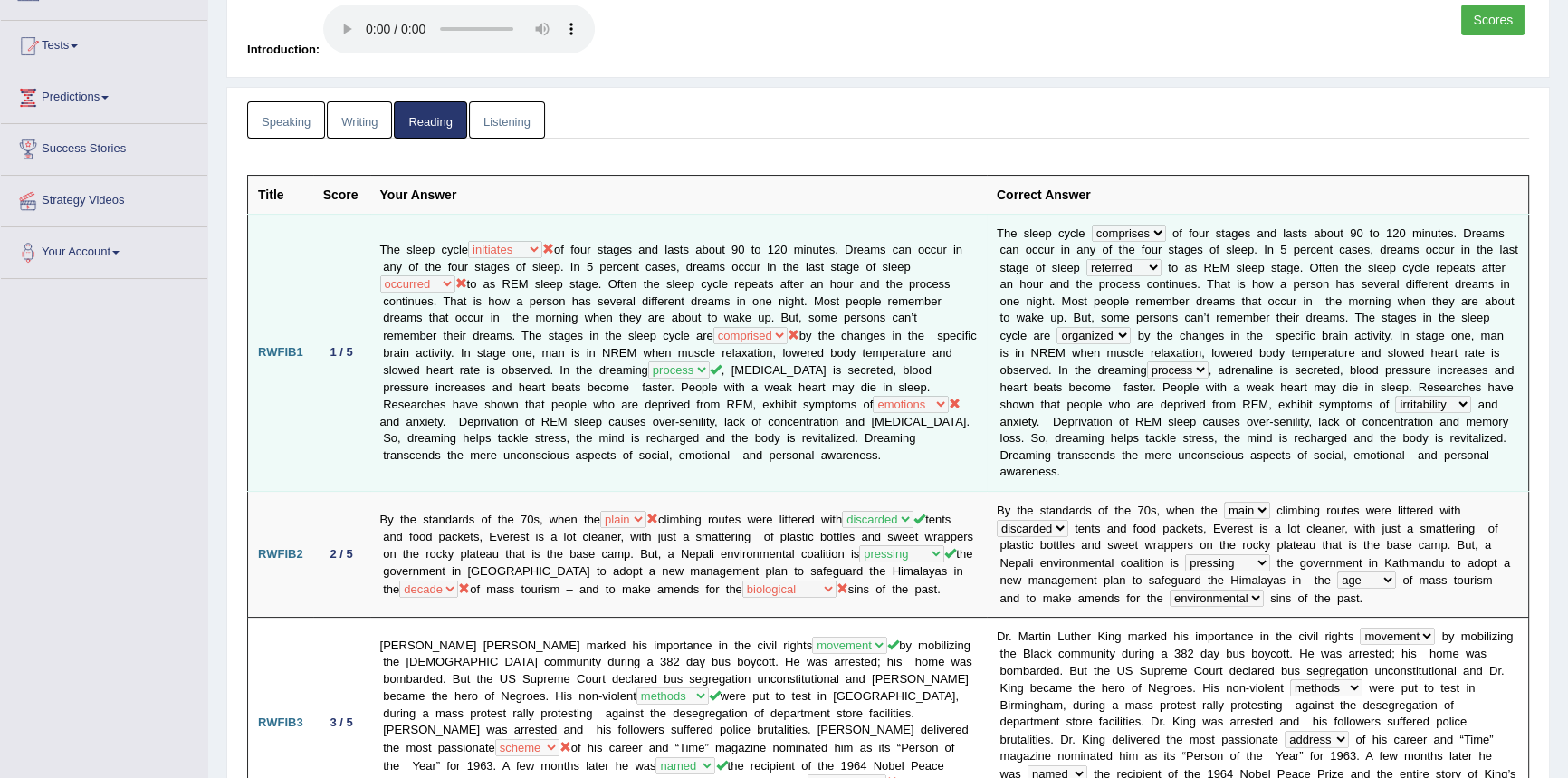 scroll, scrollTop: 0, scrollLeft: 0, axis: both 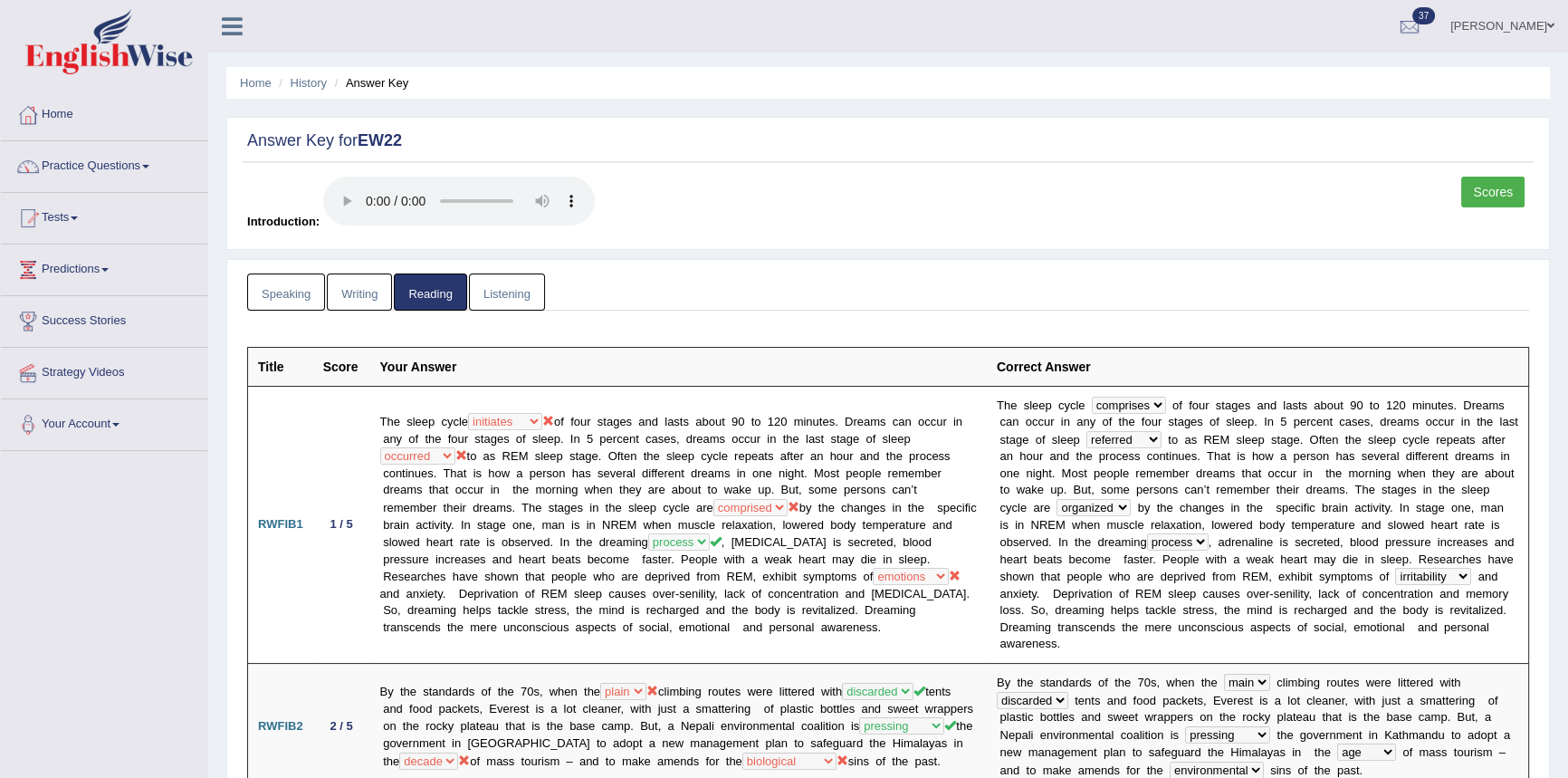 click on "Listening" at bounding box center (507, 292) 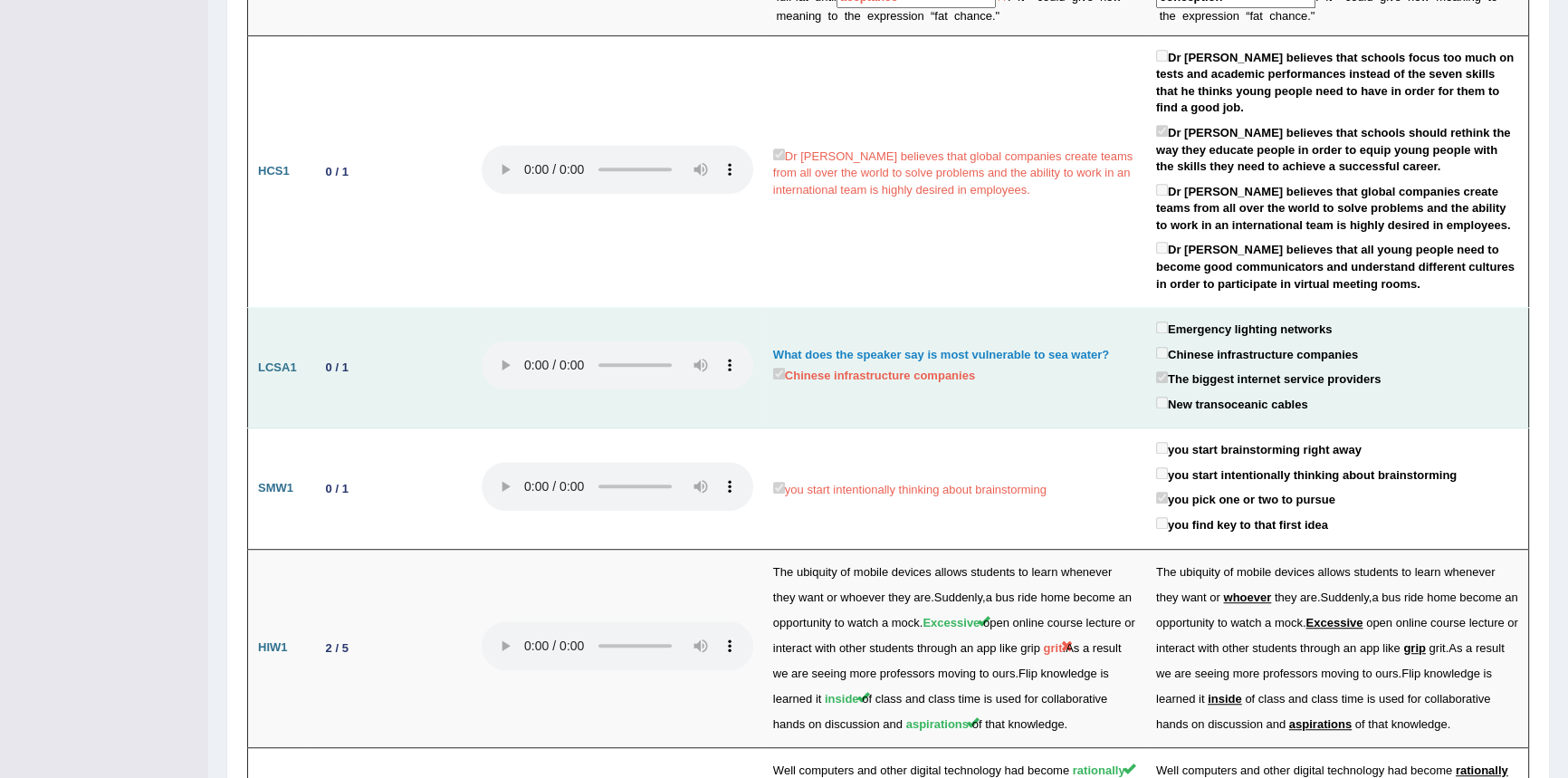 scroll, scrollTop: 1234, scrollLeft: 0, axis: vertical 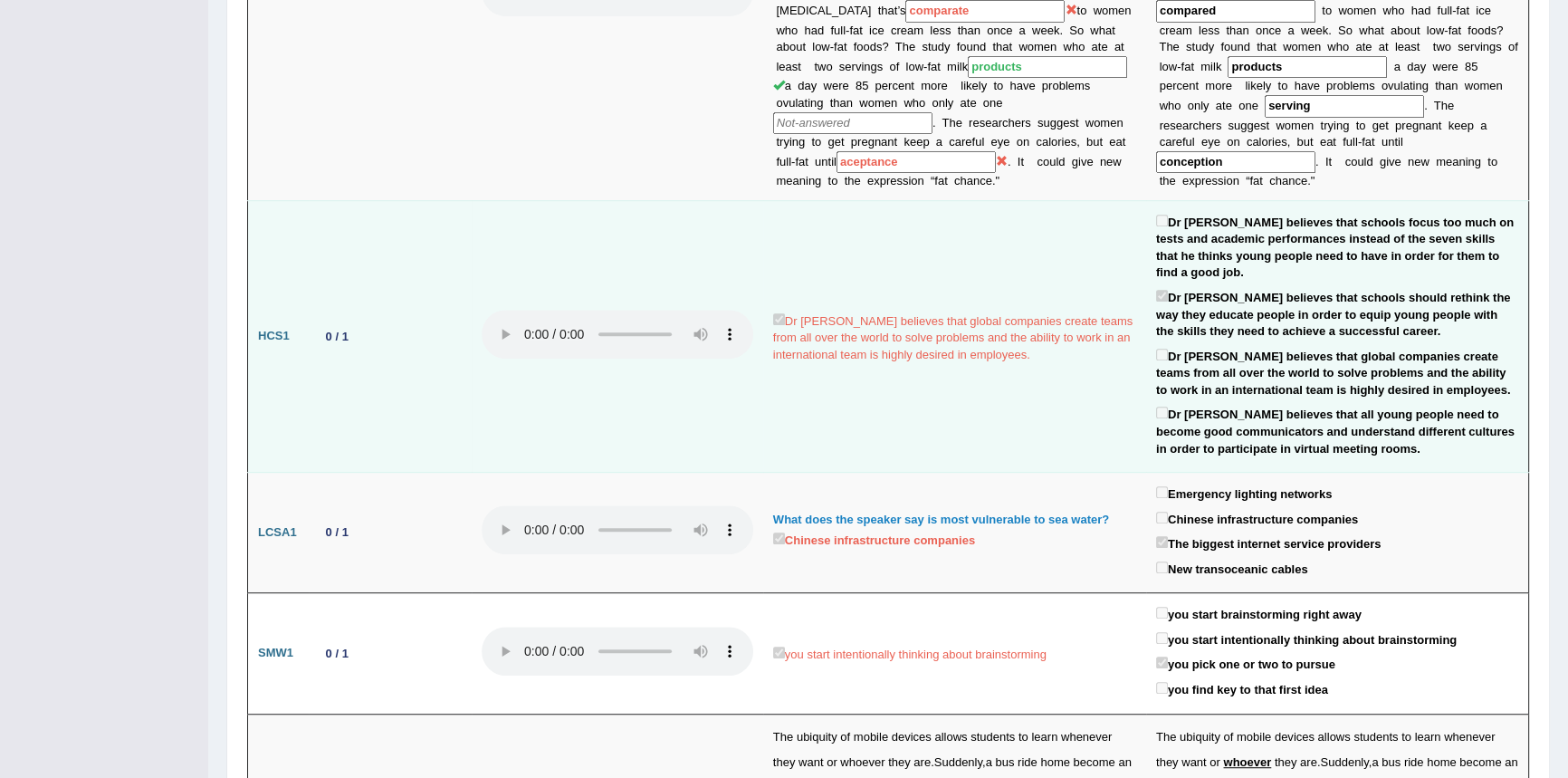drag, startPoint x: 1037, startPoint y: 364, endPoint x: 937, endPoint y: 389, distance: 103.07764 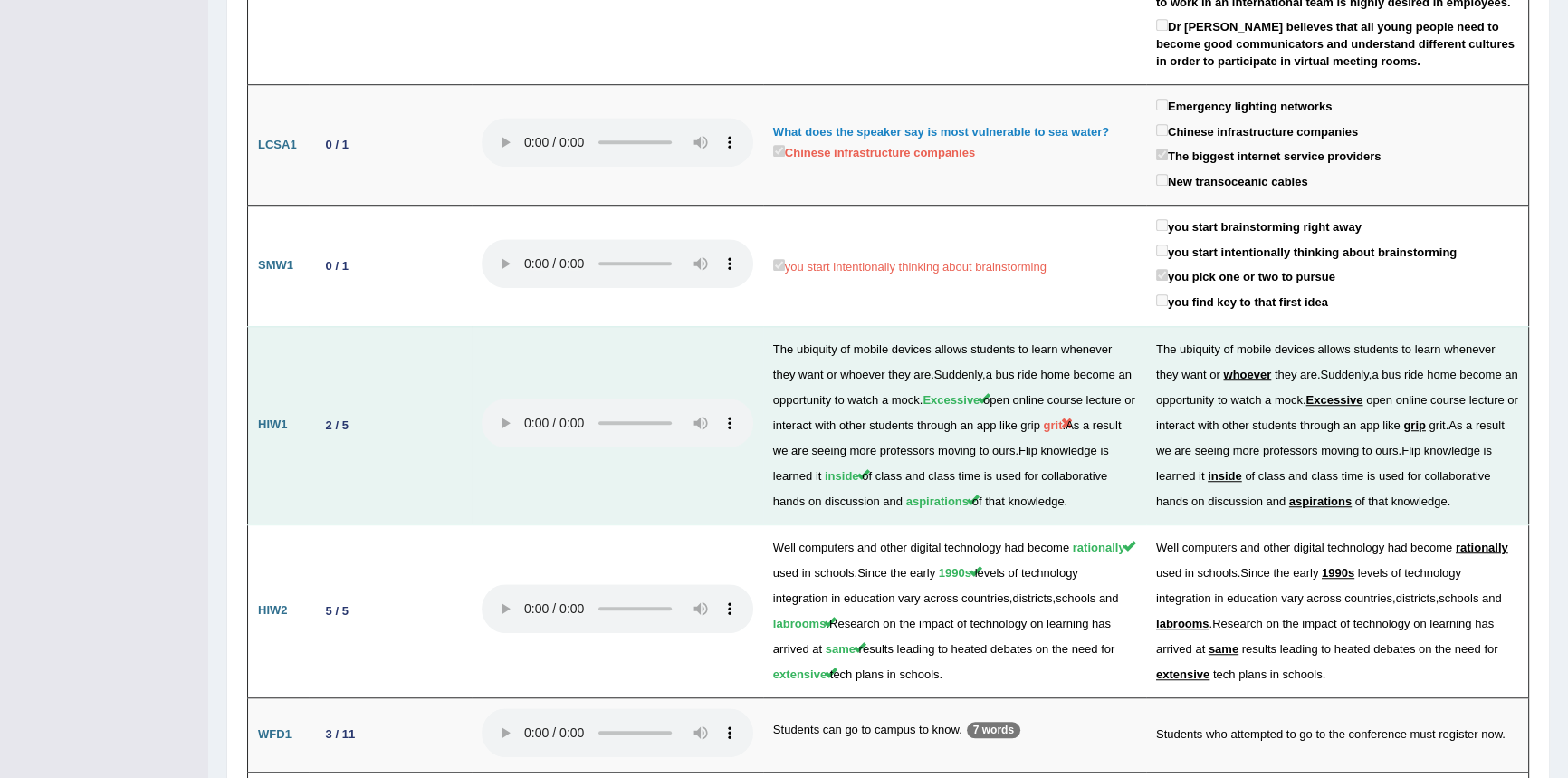 scroll, scrollTop: 1647, scrollLeft: 0, axis: vertical 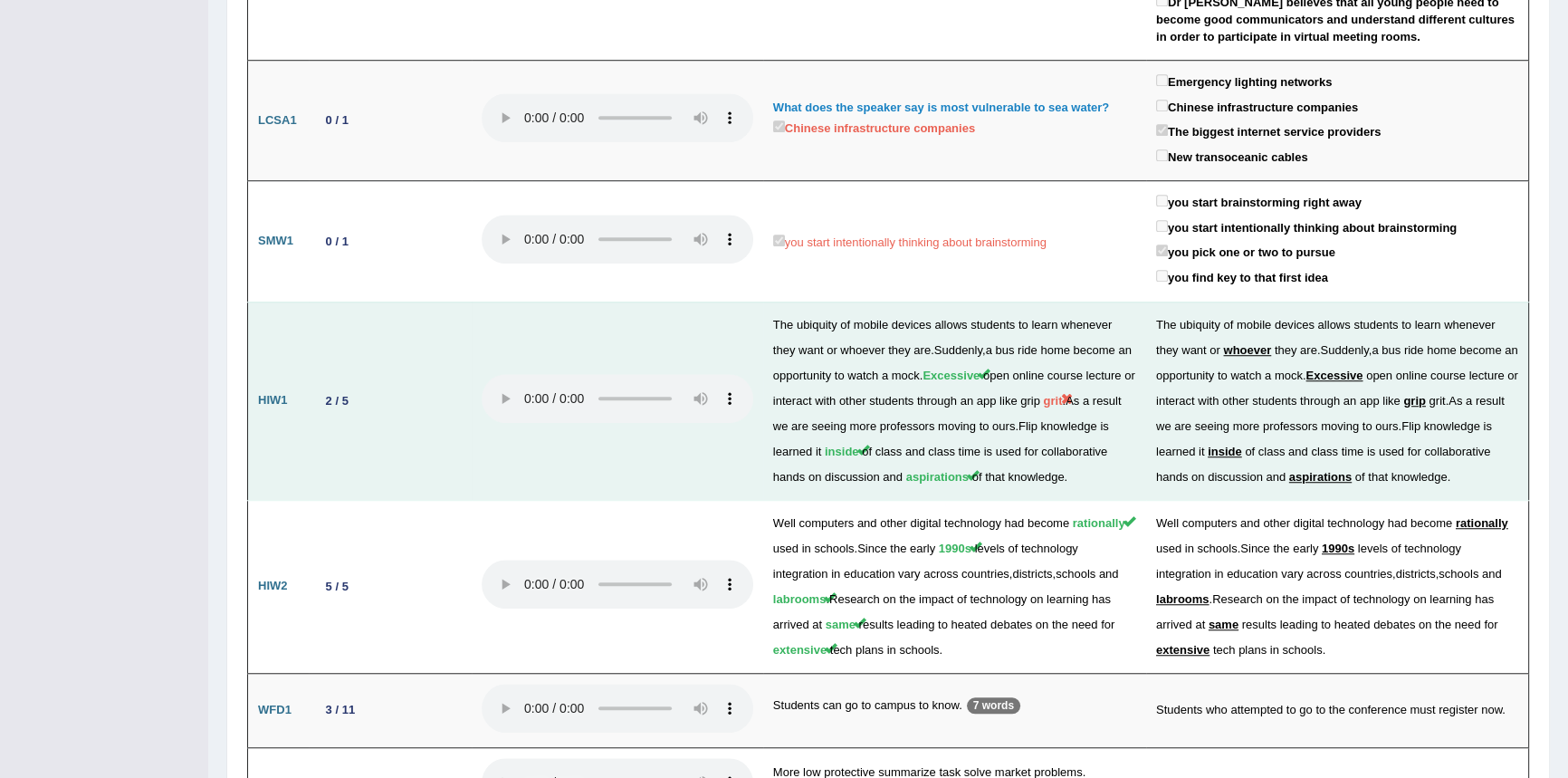 drag, startPoint x: 1007, startPoint y: 477, endPoint x: 681, endPoint y: 468, distance: 326.12421 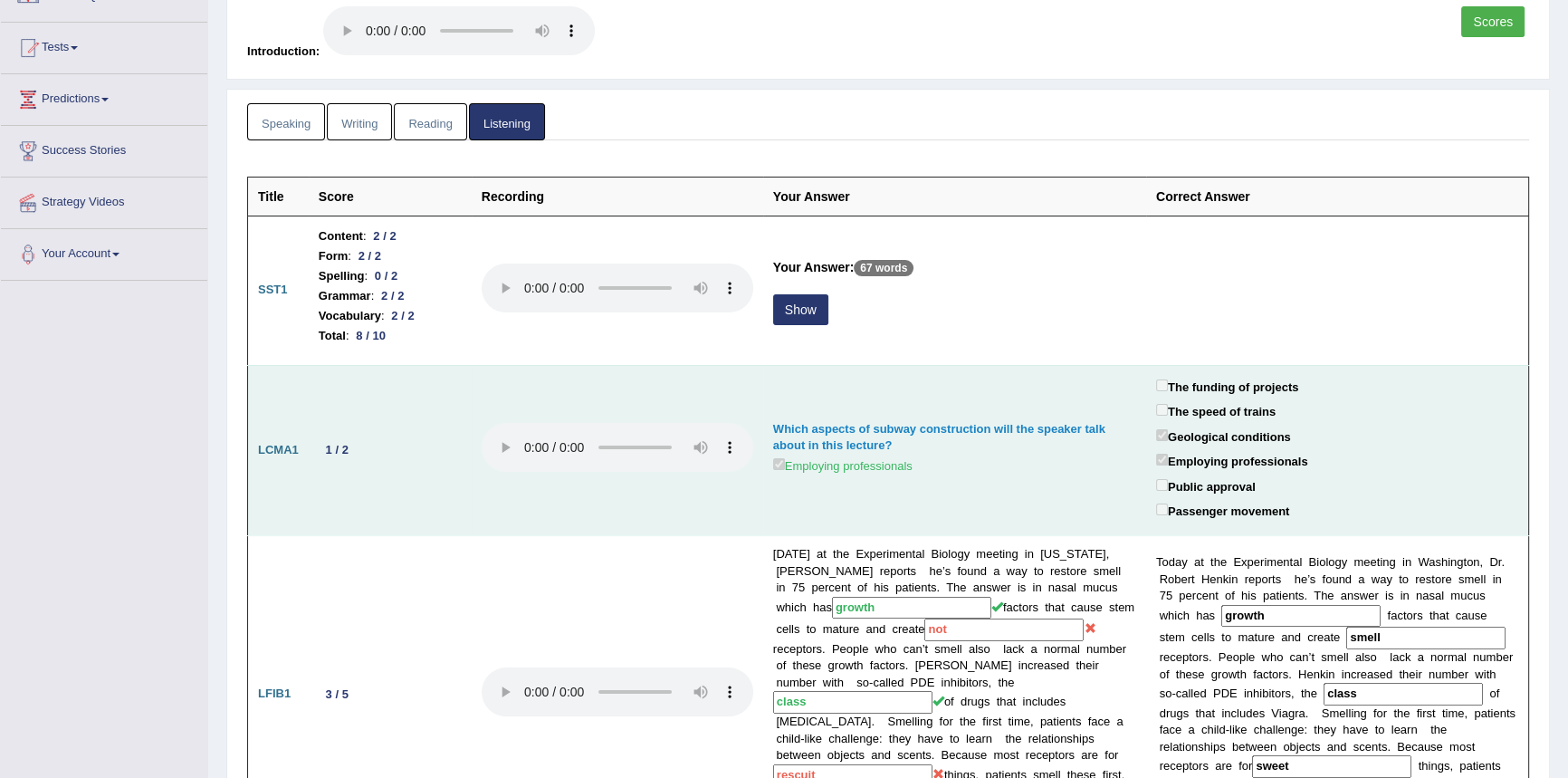 scroll, scrollTop: 0, scrollLeft: 0, axis: both 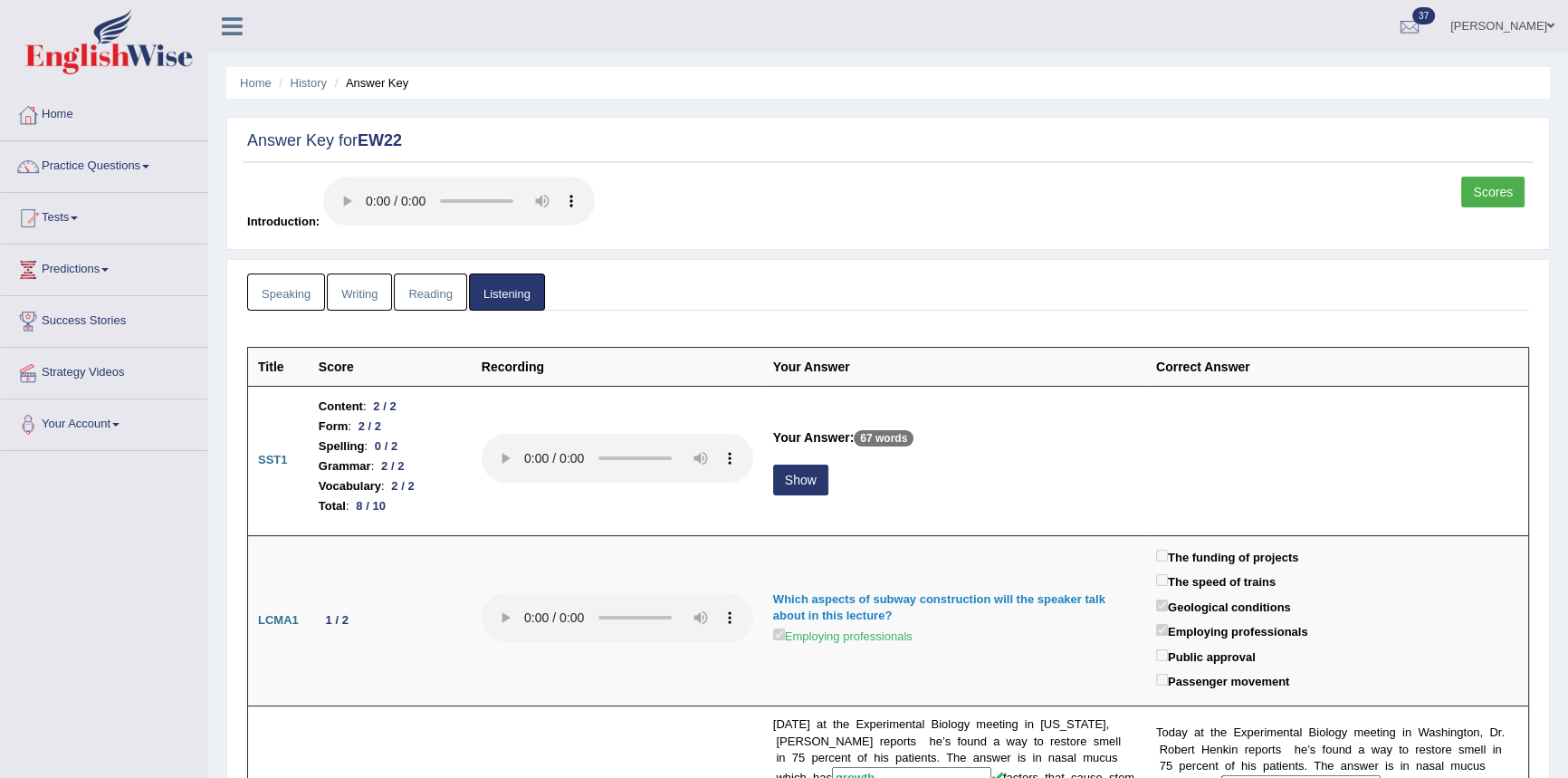 click on "Home" at bounding box center [255, 82] 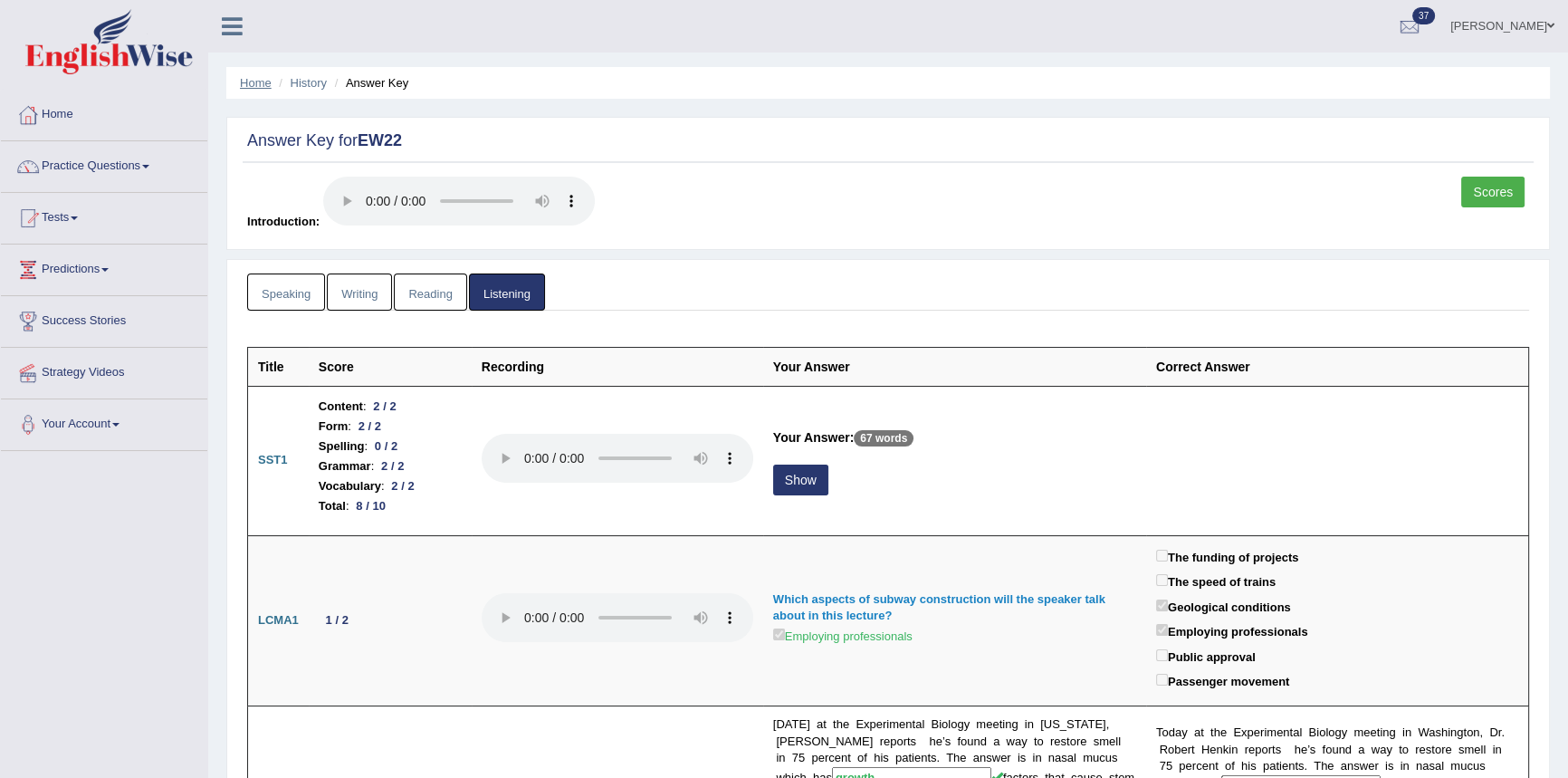 click on "Home" at bounding box center [255, 82] 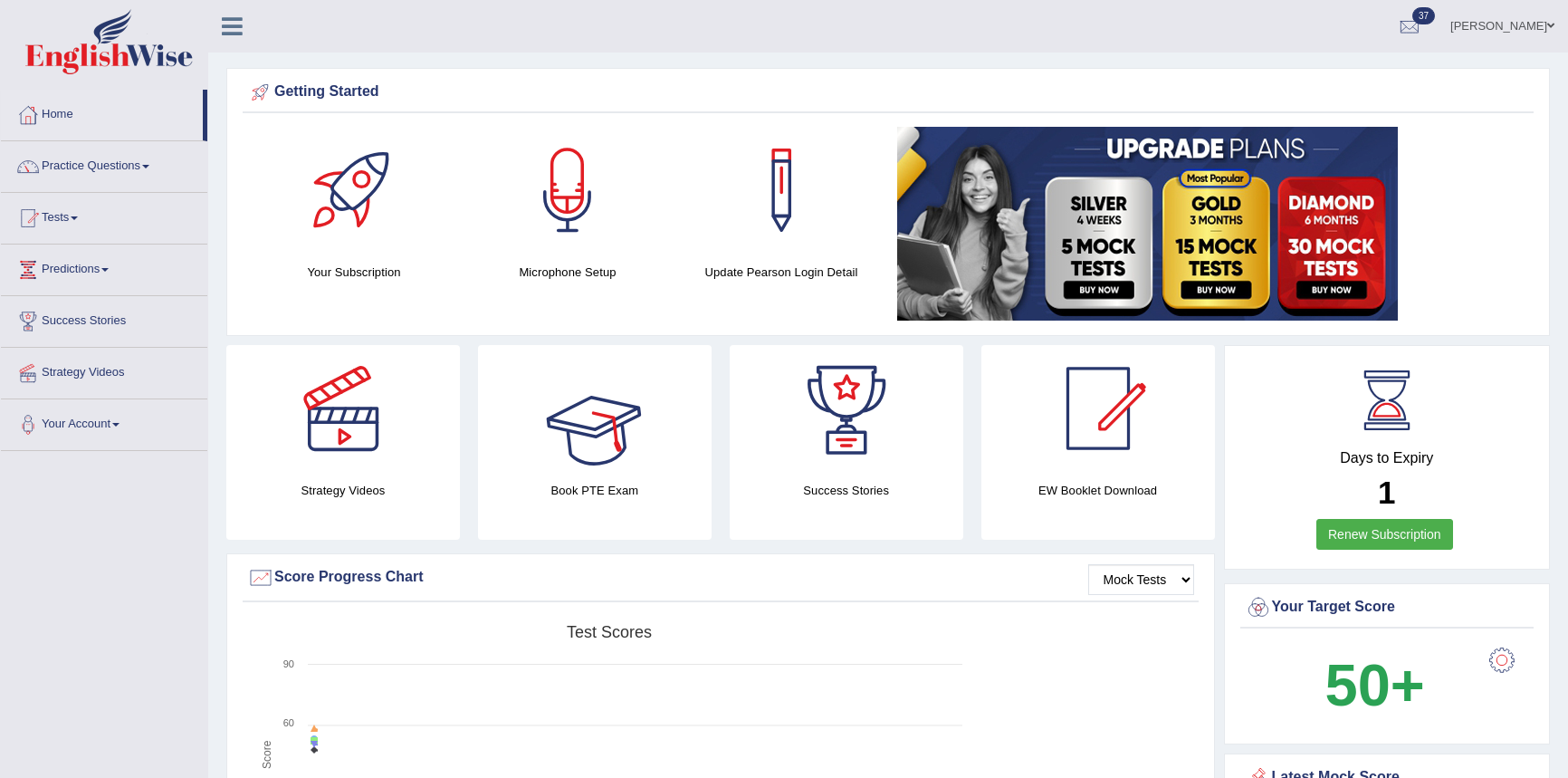 scroll, scrollTop: 0, scrollLeft: 0, axis: both 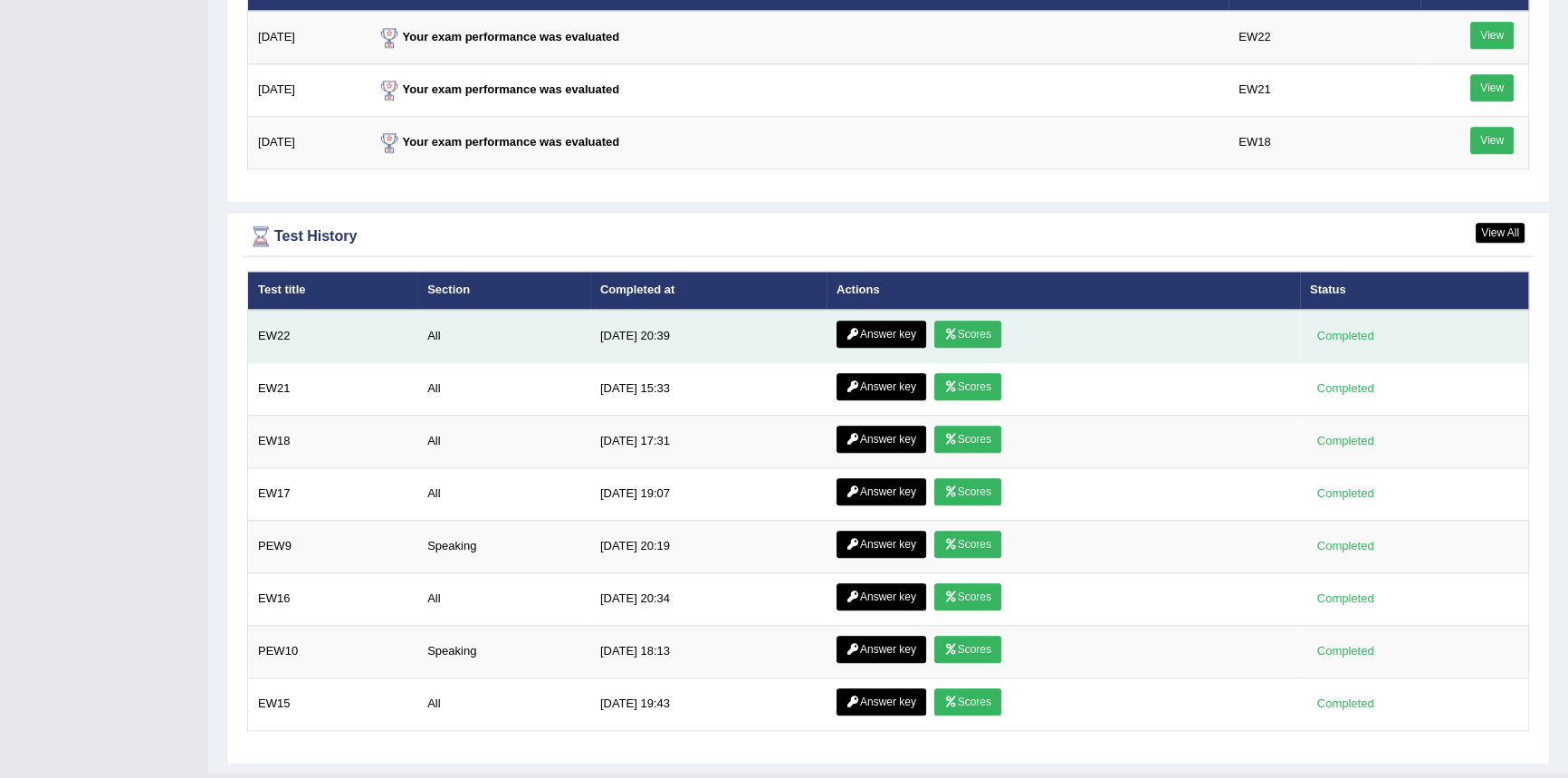 click on "Scores" at bounding box center (968, 334) 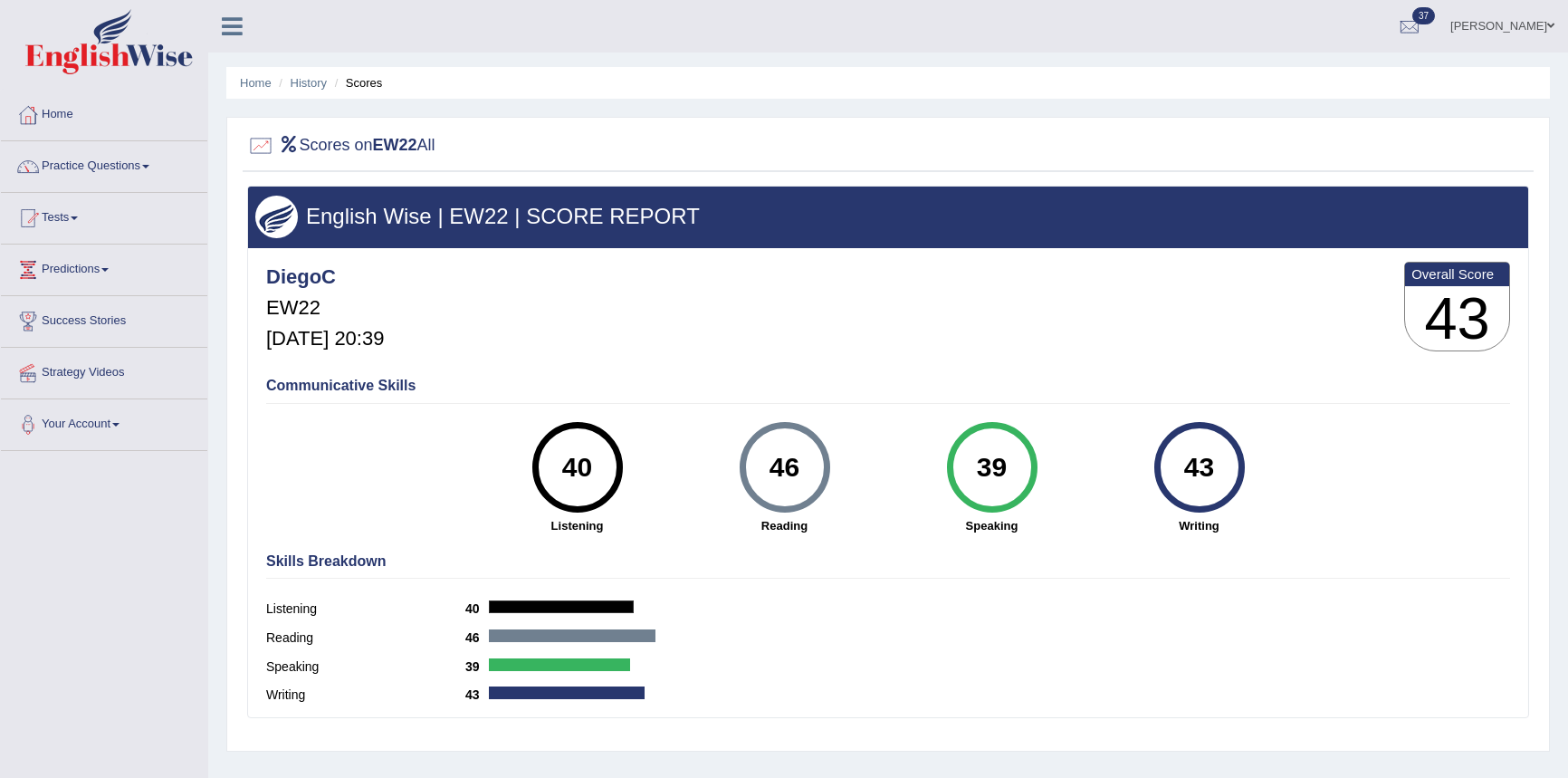 scroll, scrollTop: 0, scrollLeft: 0, axis: both 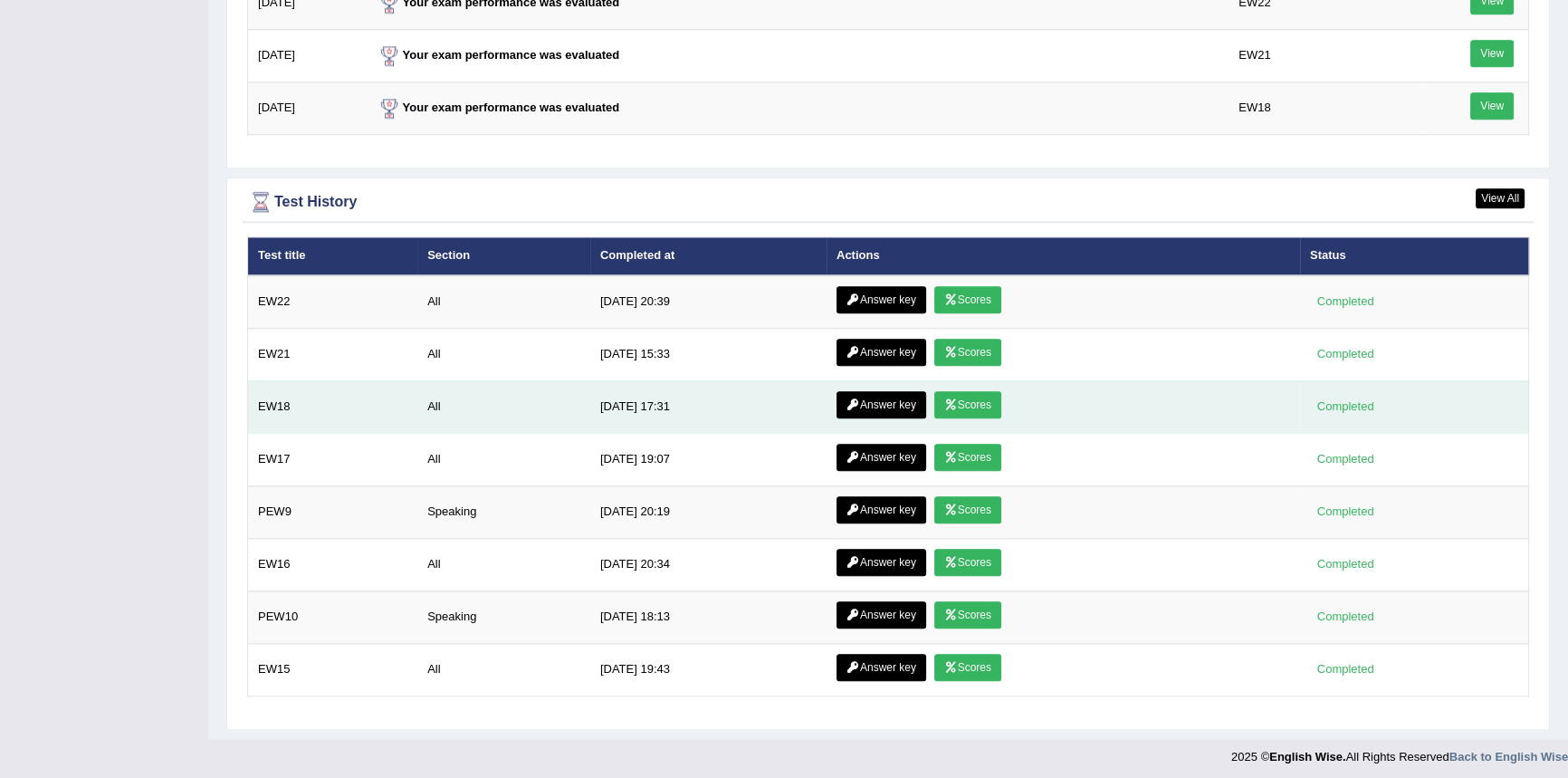 click on "Scores" at bounding box center (968, 405) 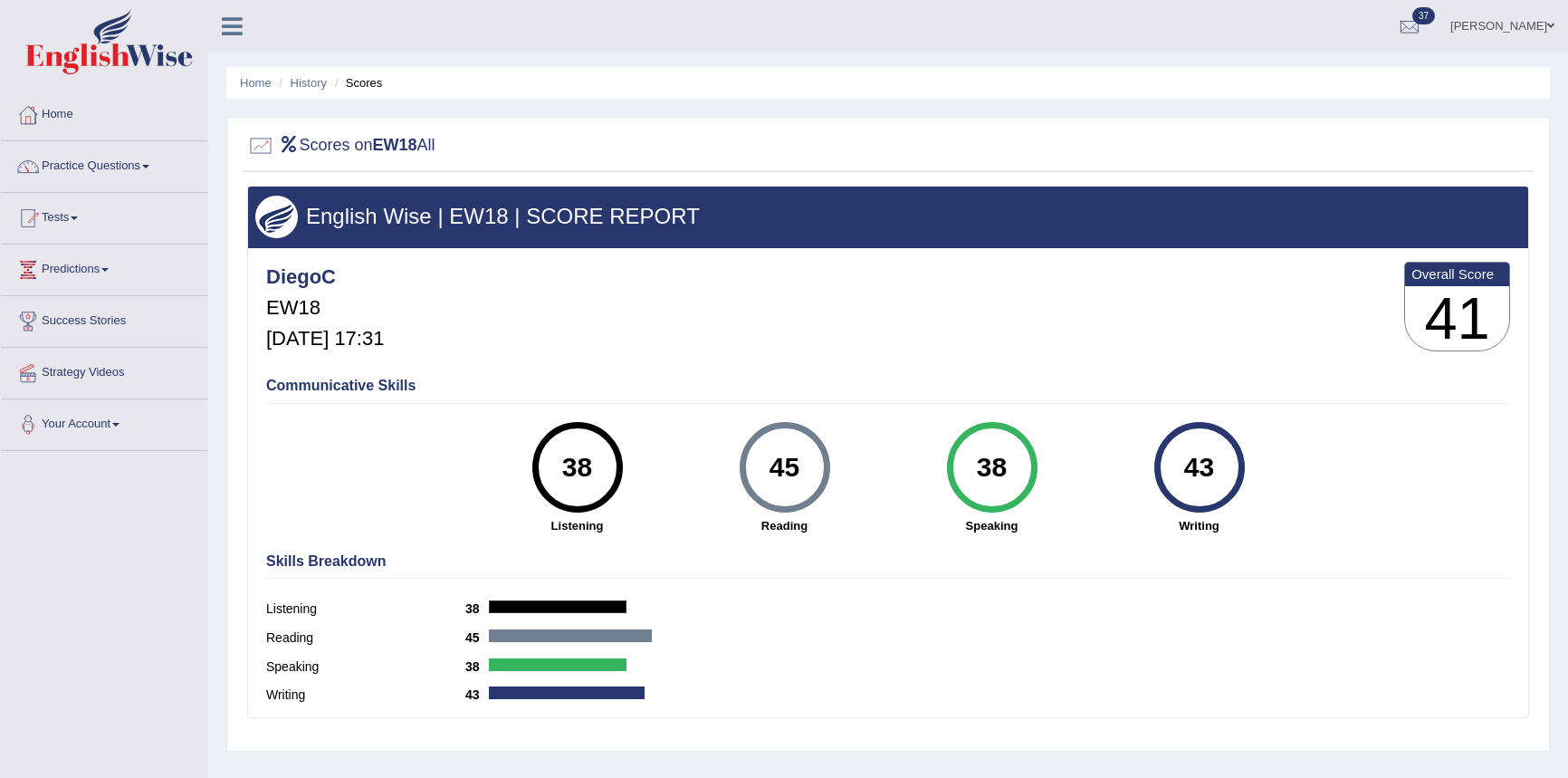 scroll, scrollTop: 0, scrollLeft: 0, axis: both 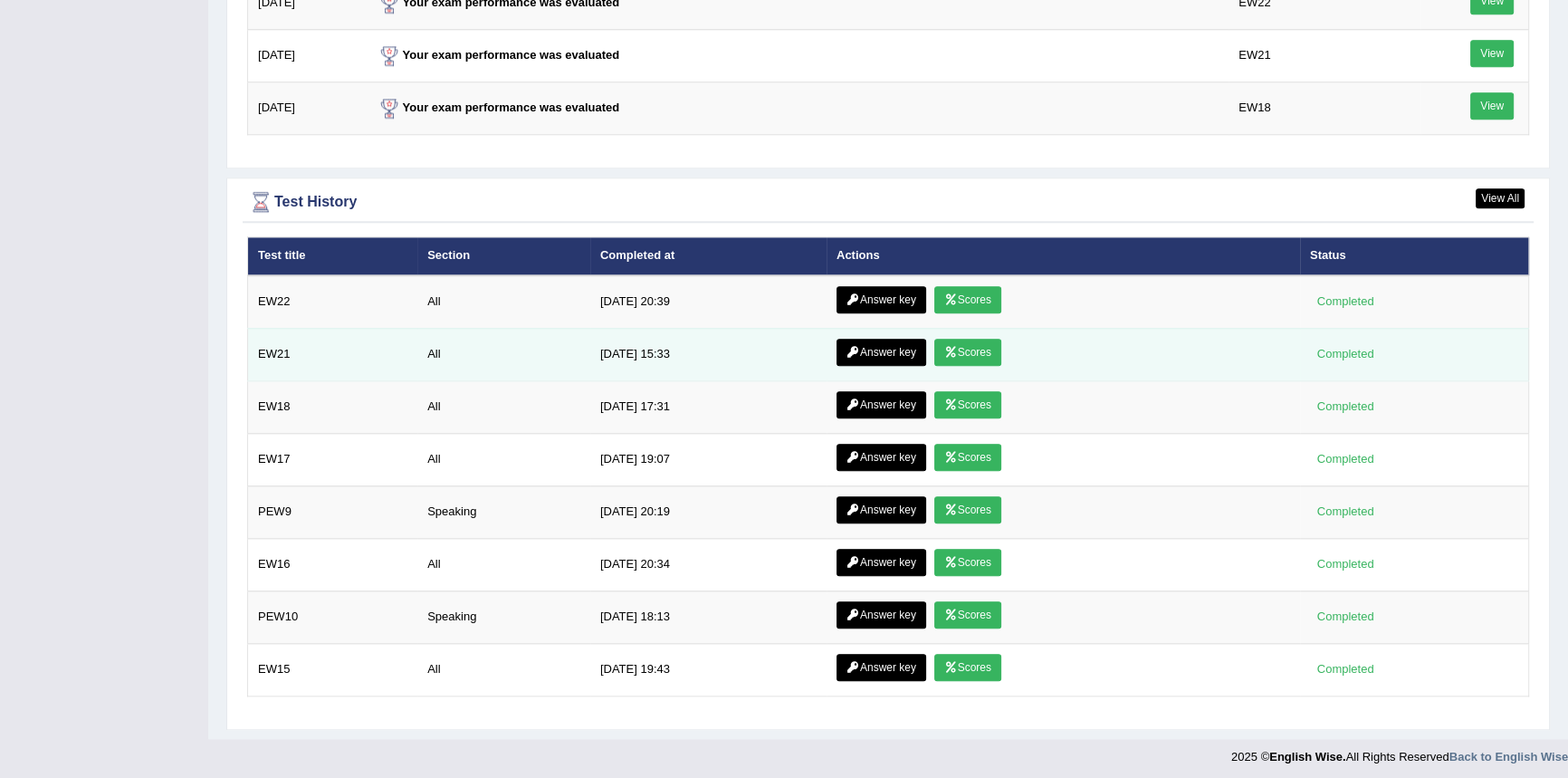 click on "Scores" at bounding box center (968, 352) 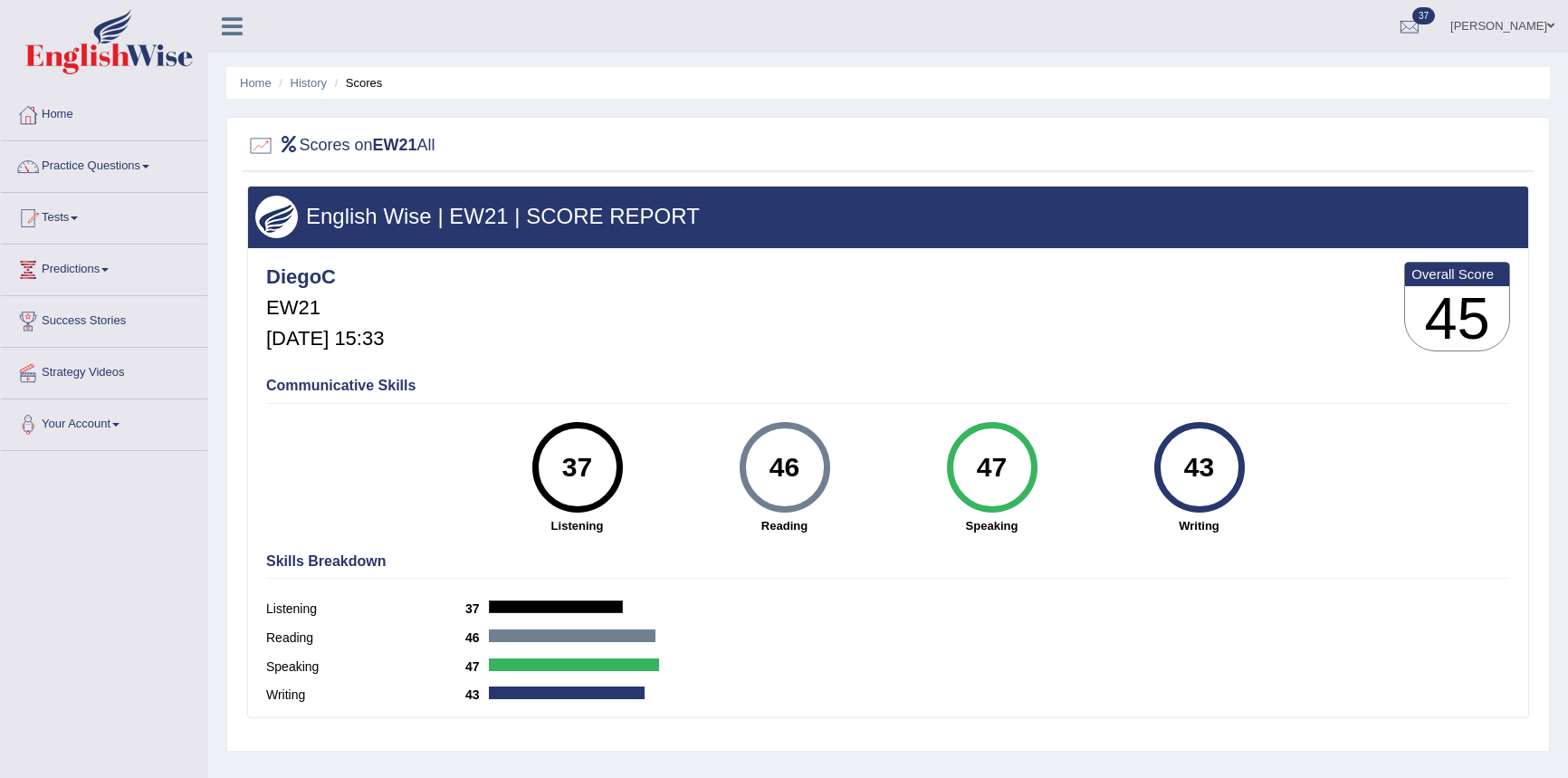 scroll, scrollTop: 0, scrollLeft: 0, axis: both 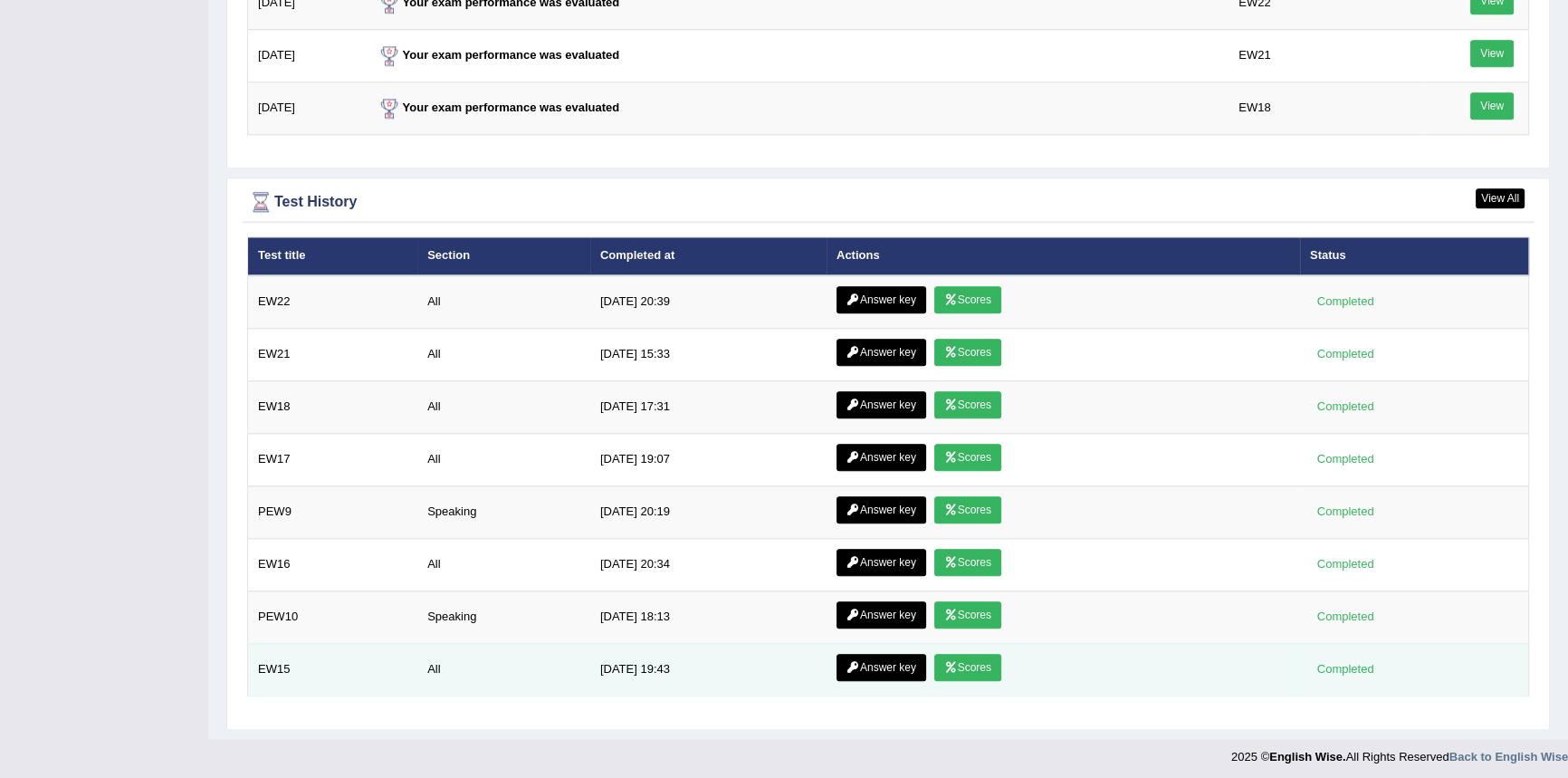 click on "Scores" at bounding box center (968, 668) 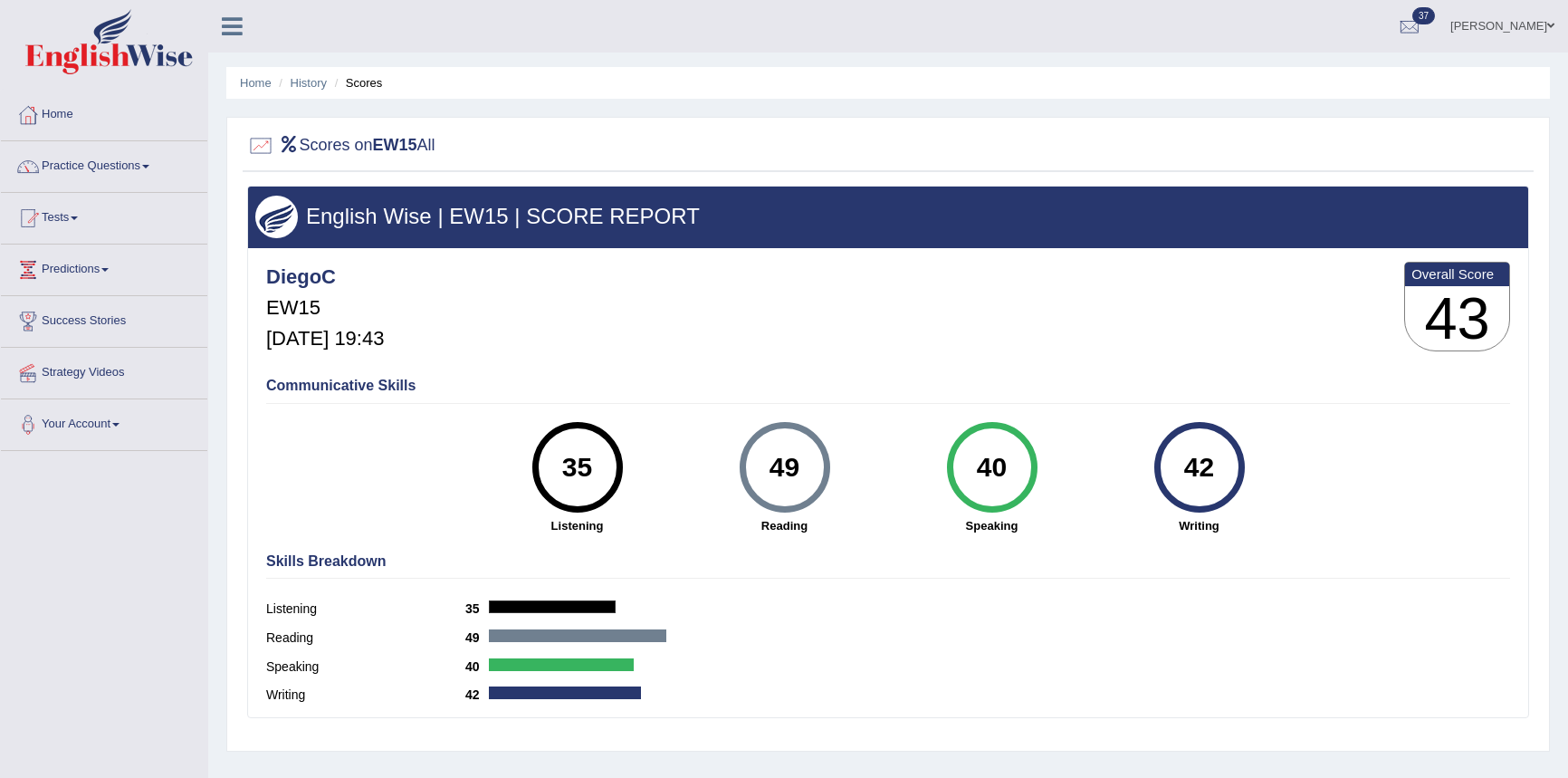 scroll, scrollTop: 0, scrollLeft: 0, axis: both 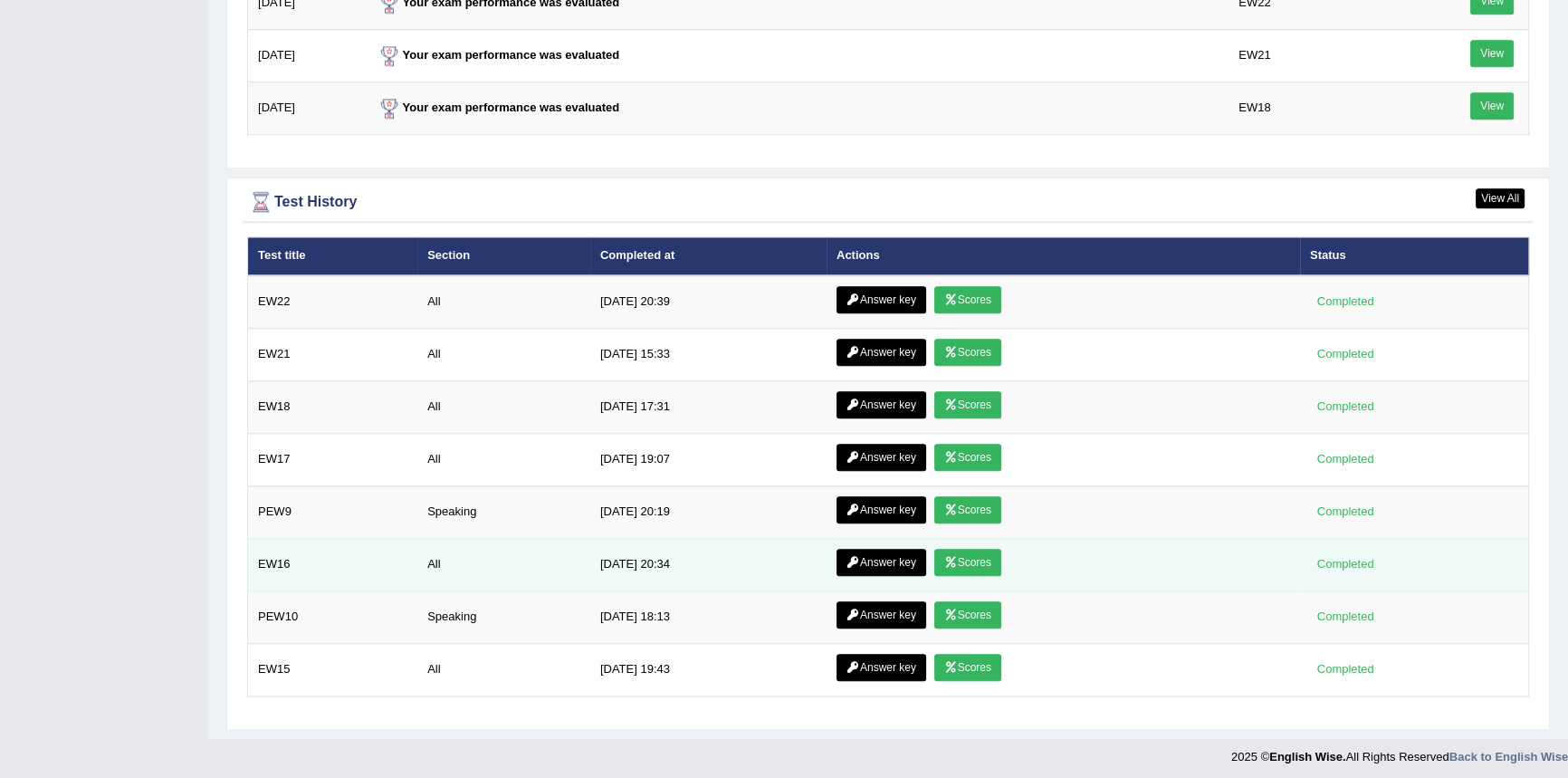click on "Scores" at bounding box center (968, 562) 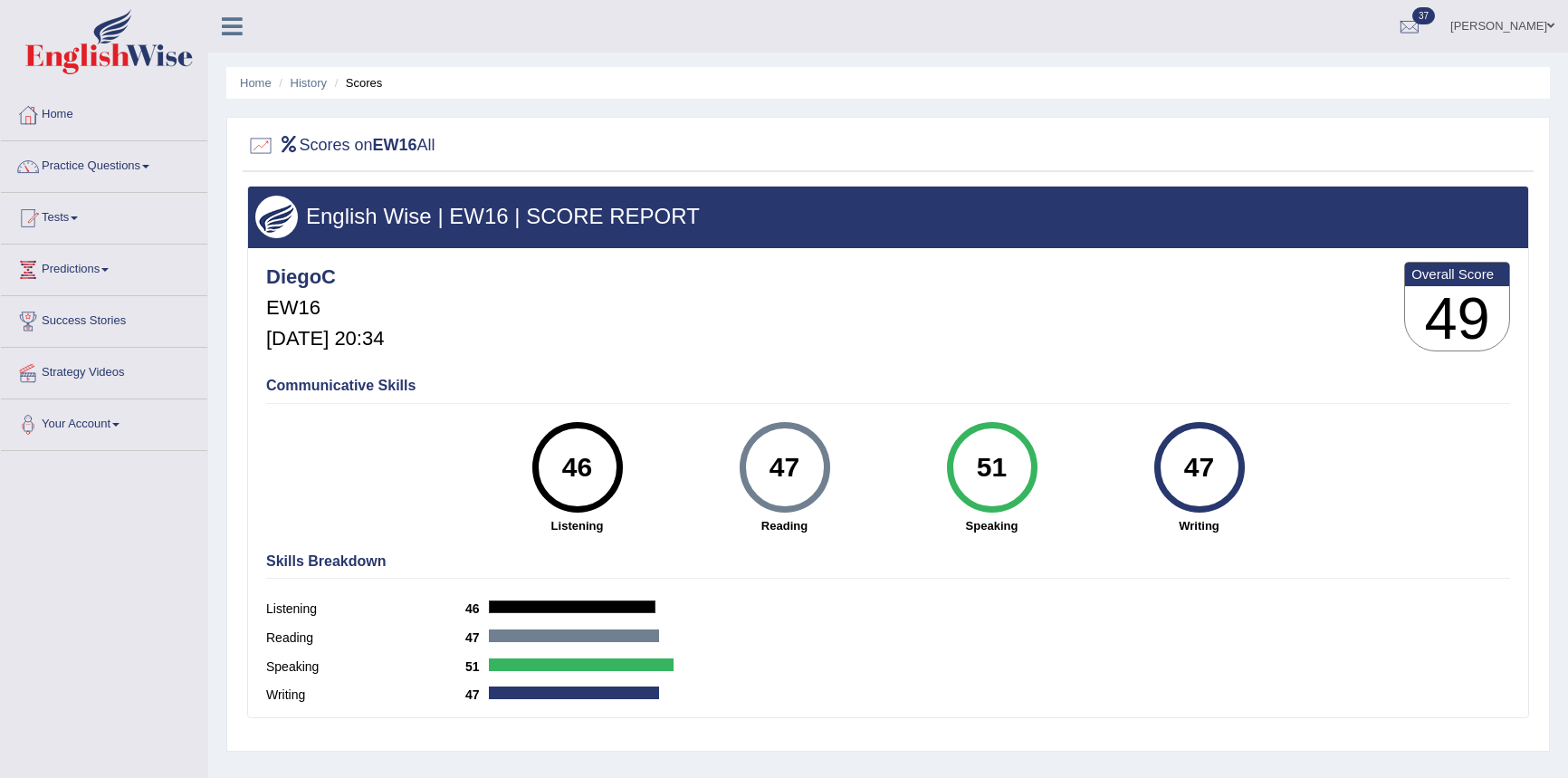 scroll, scrollTop: 0, scrollLeft: 0, axis: both 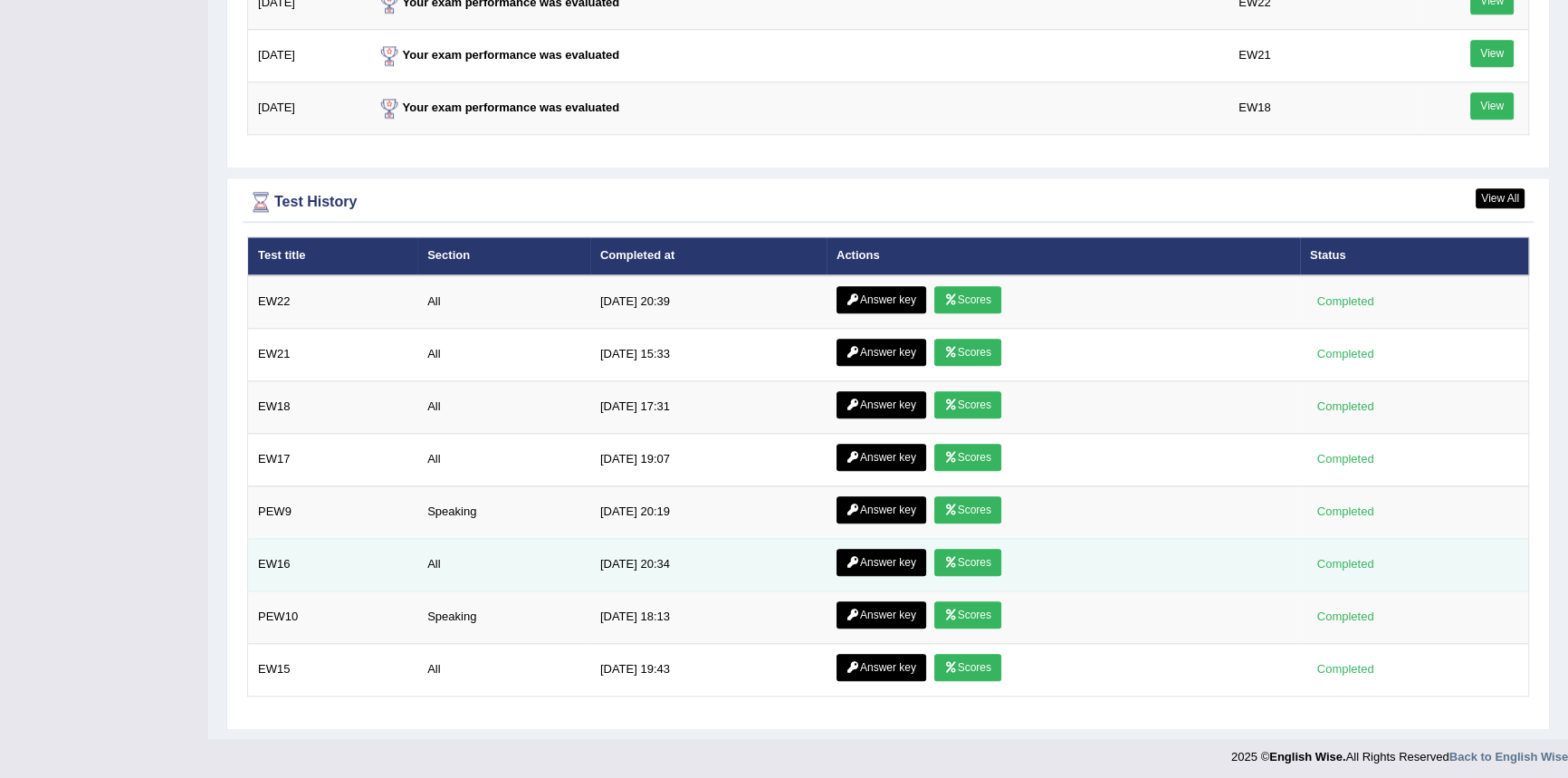 click on "Answer key" at bounding box center (881, 562) 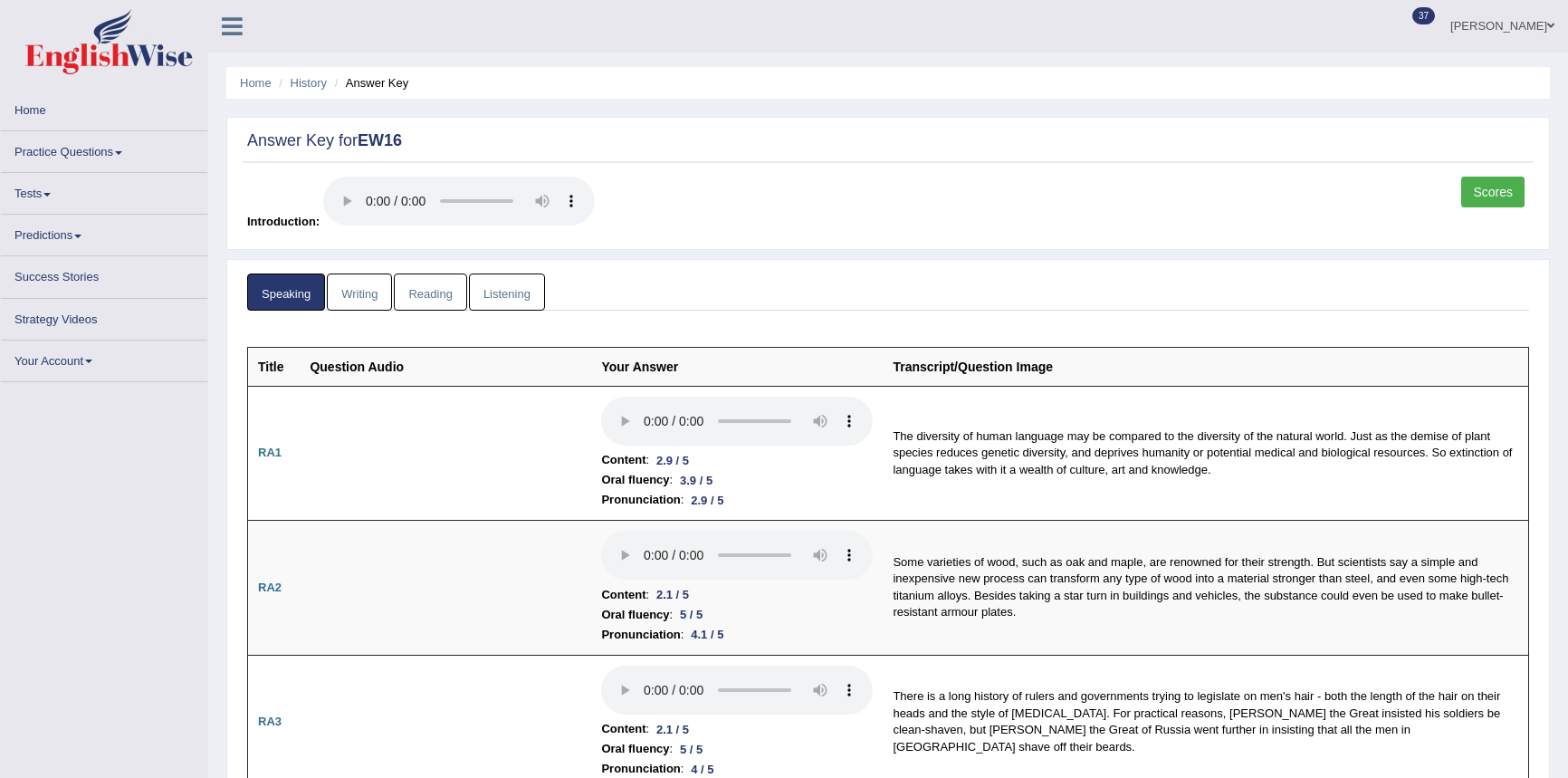 scroll, scrollTop: 0, scrollLeft: 0, axis: both 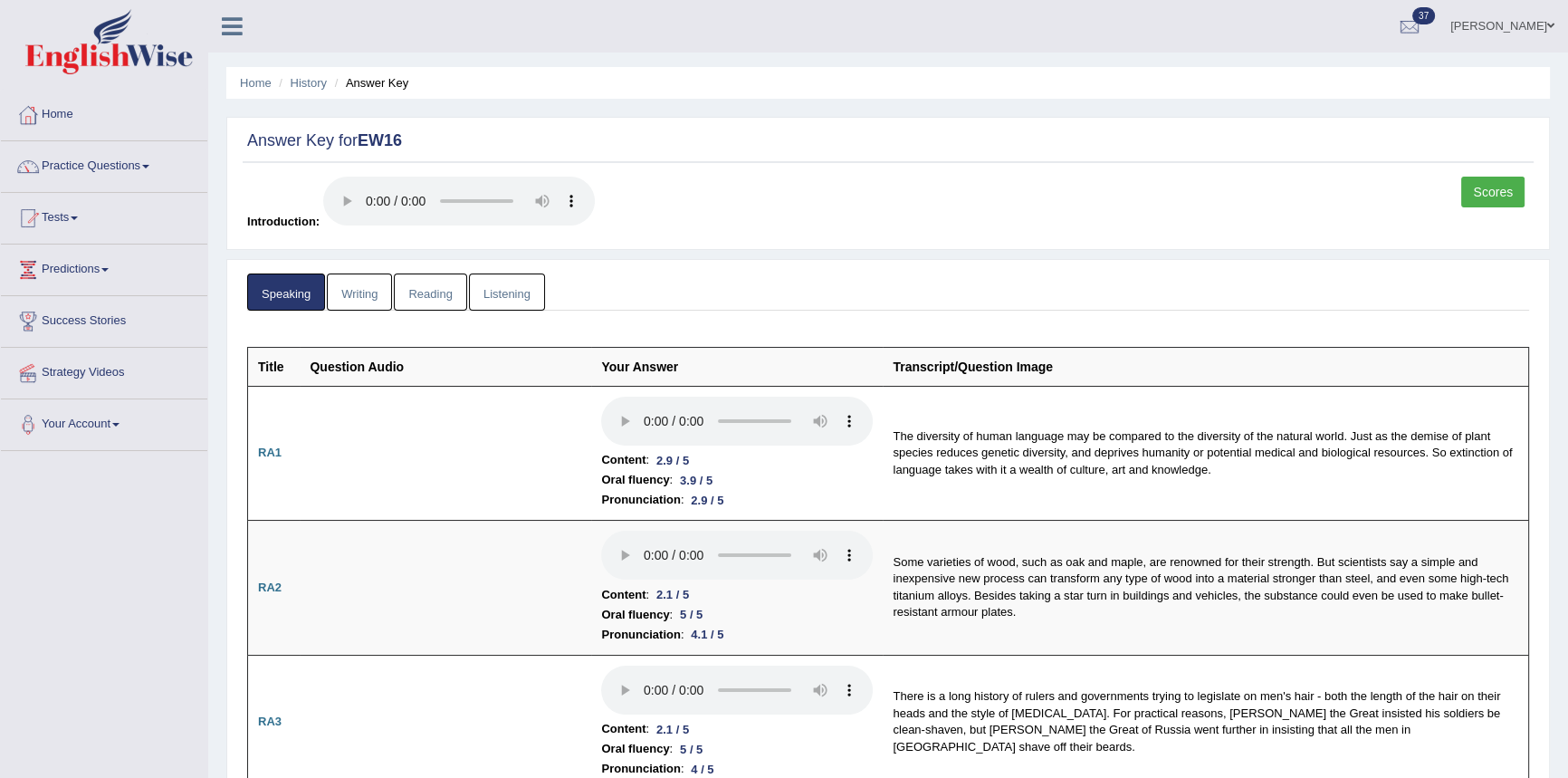 click on "Writing" at bounding box center (359, 292) 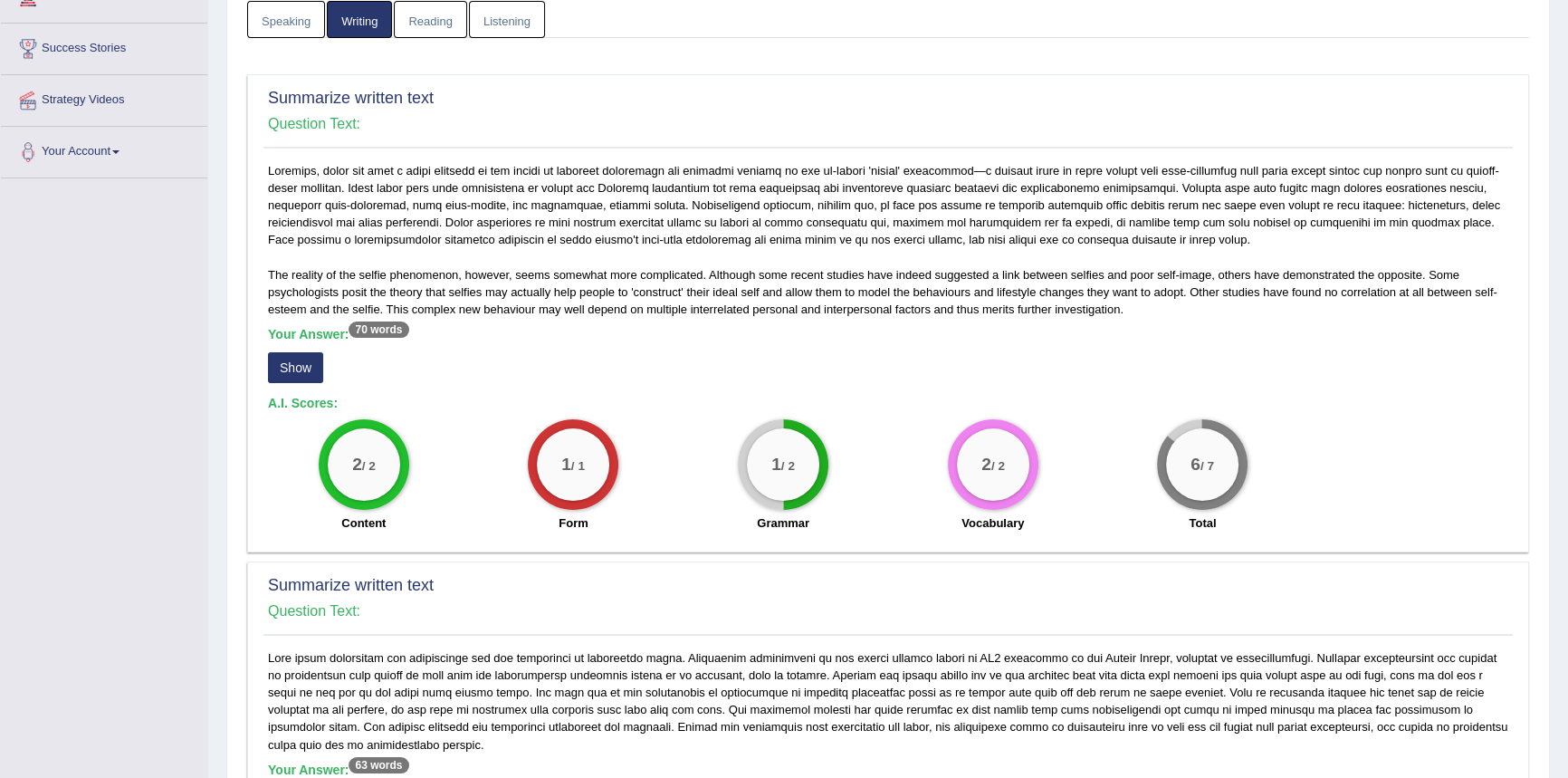 scroll, scrollTop: 125, scrollLeft: 0, axis: vertical 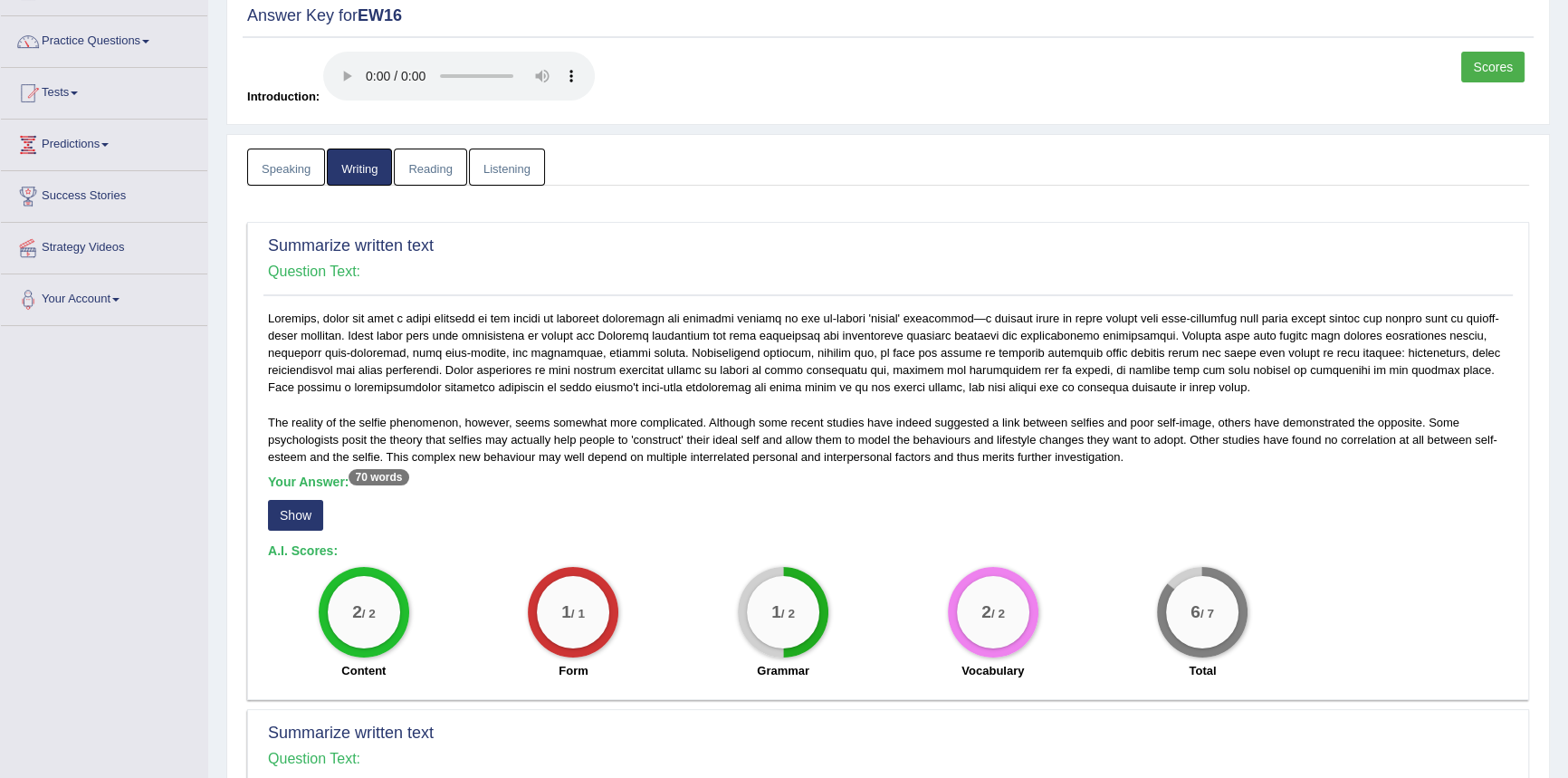 click on "Listening" at bounding box center [507, 167] 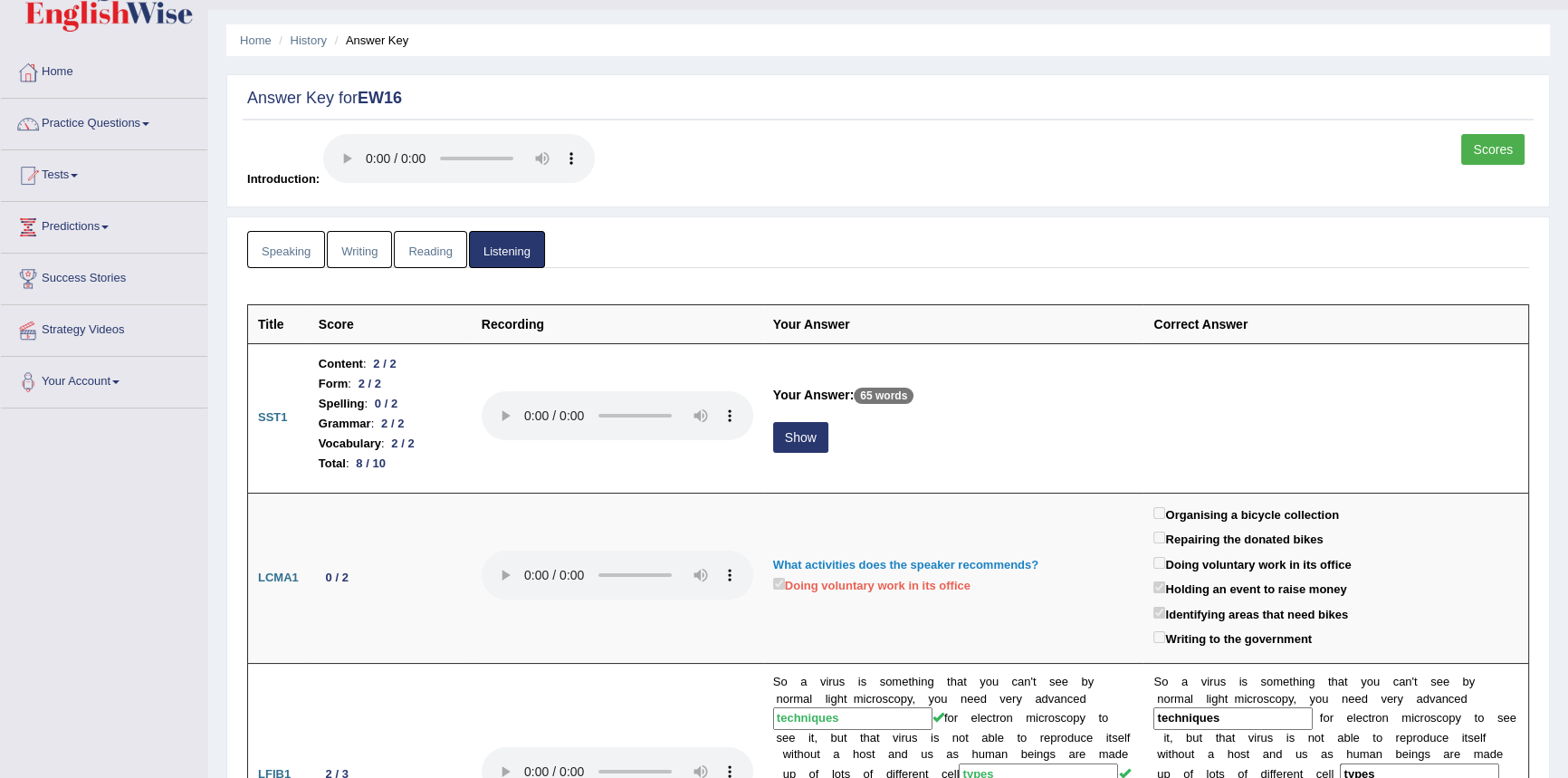 scroll, scrollTop: 0, scrollLeft: 0, axis: both 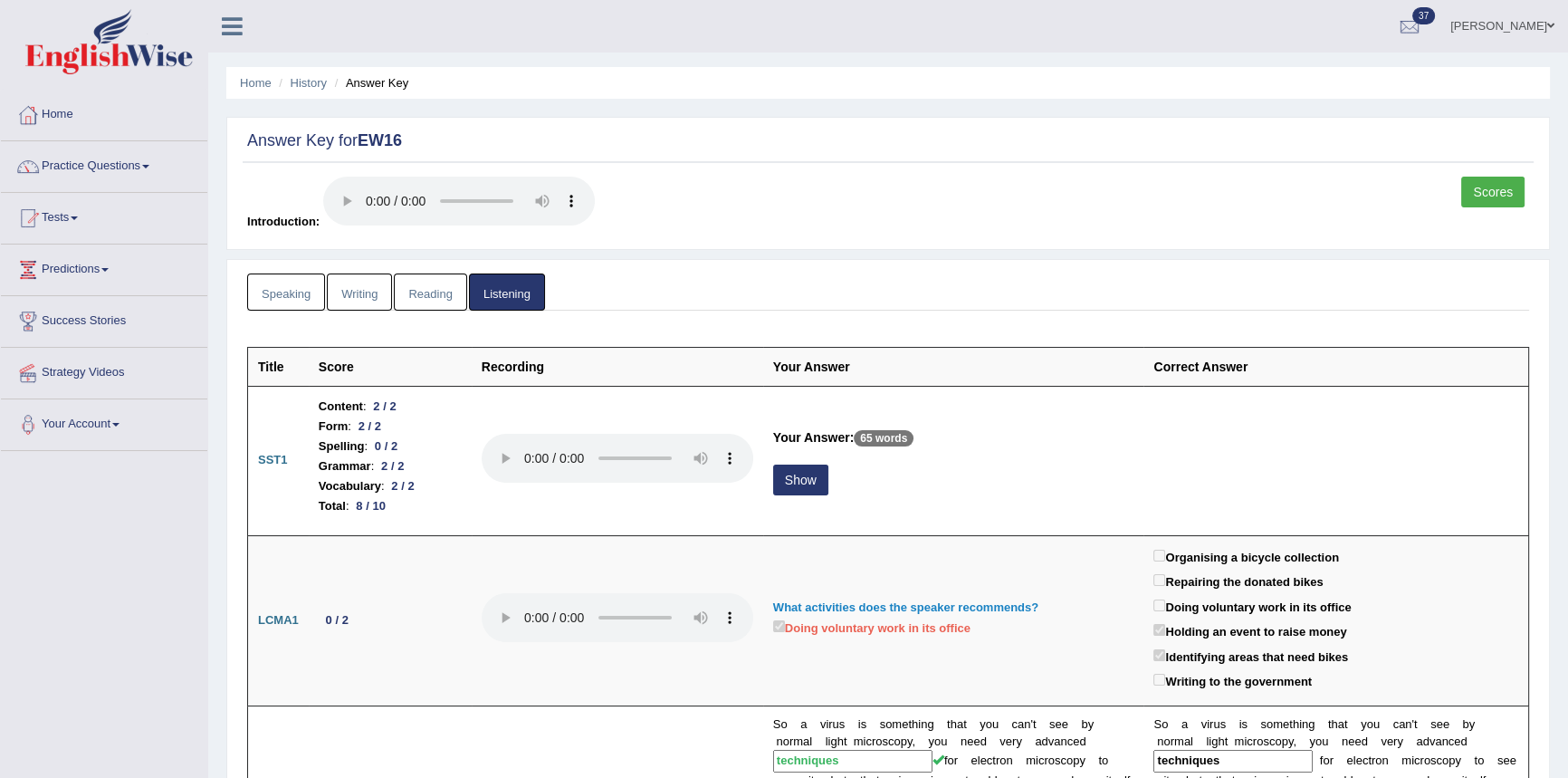 click on "Scores" at bounding box center (1493, 192) 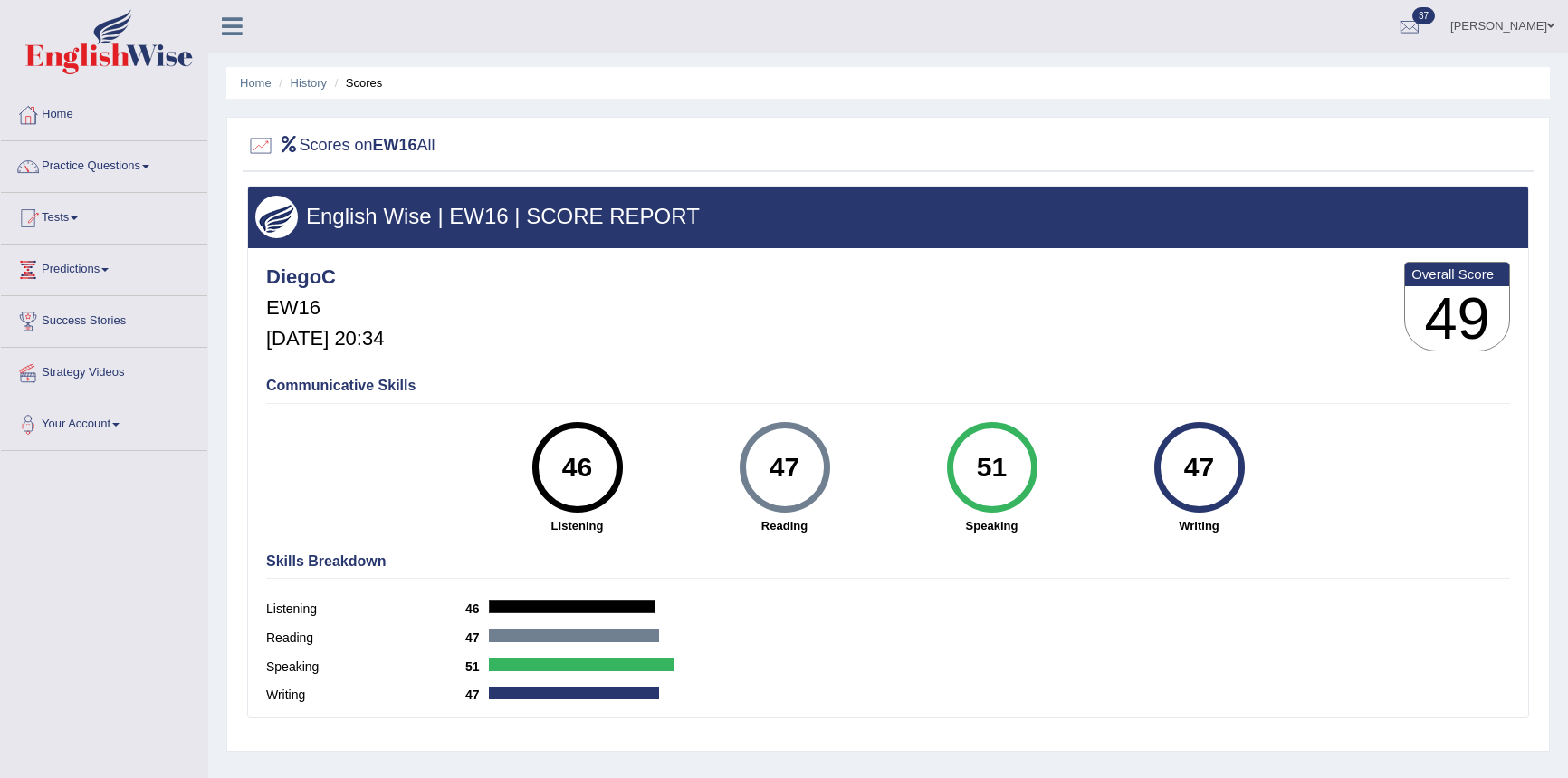 scroll, scrollTop: 0, scrollLeft: 0, axis: both 